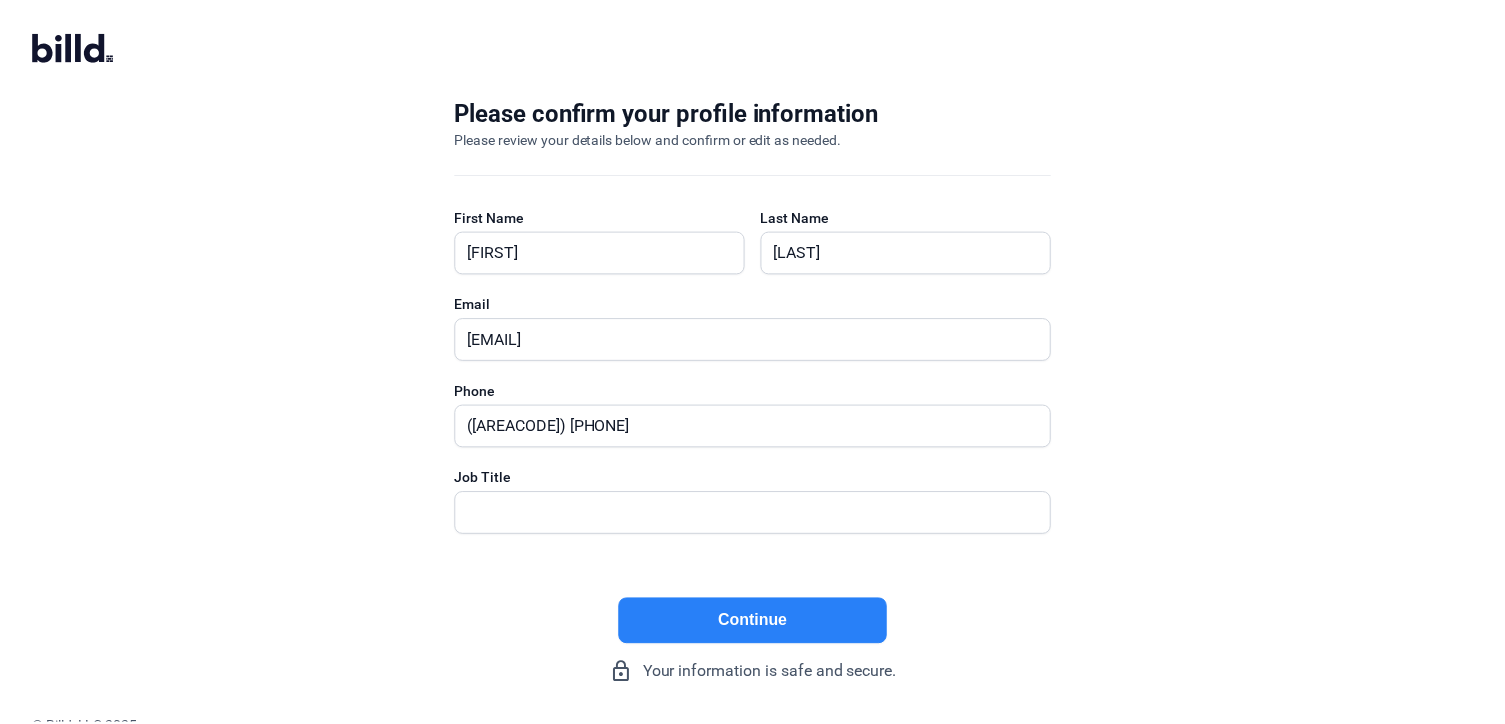 scroll, scrollTop: 0, scrollLeft: 0, axis: both 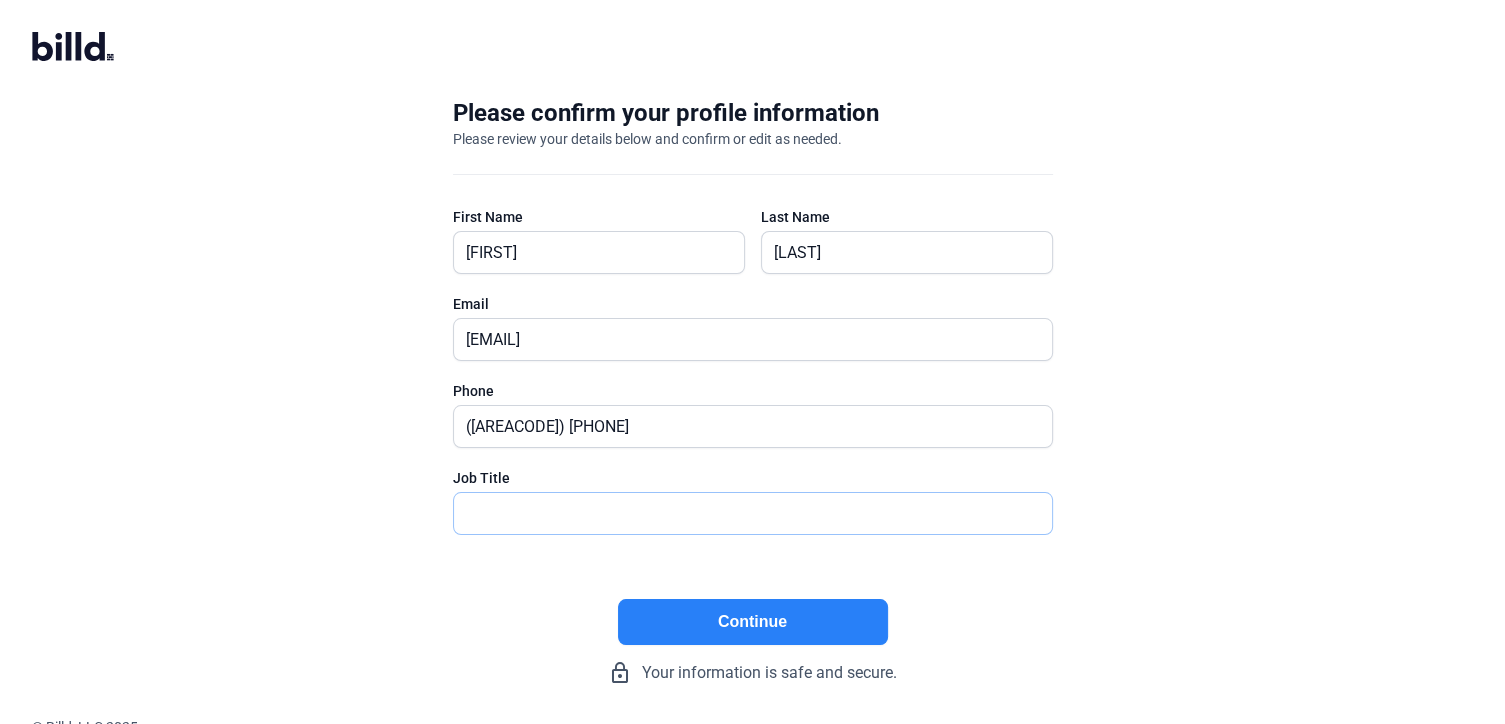 click at bounding box center [753, 513] 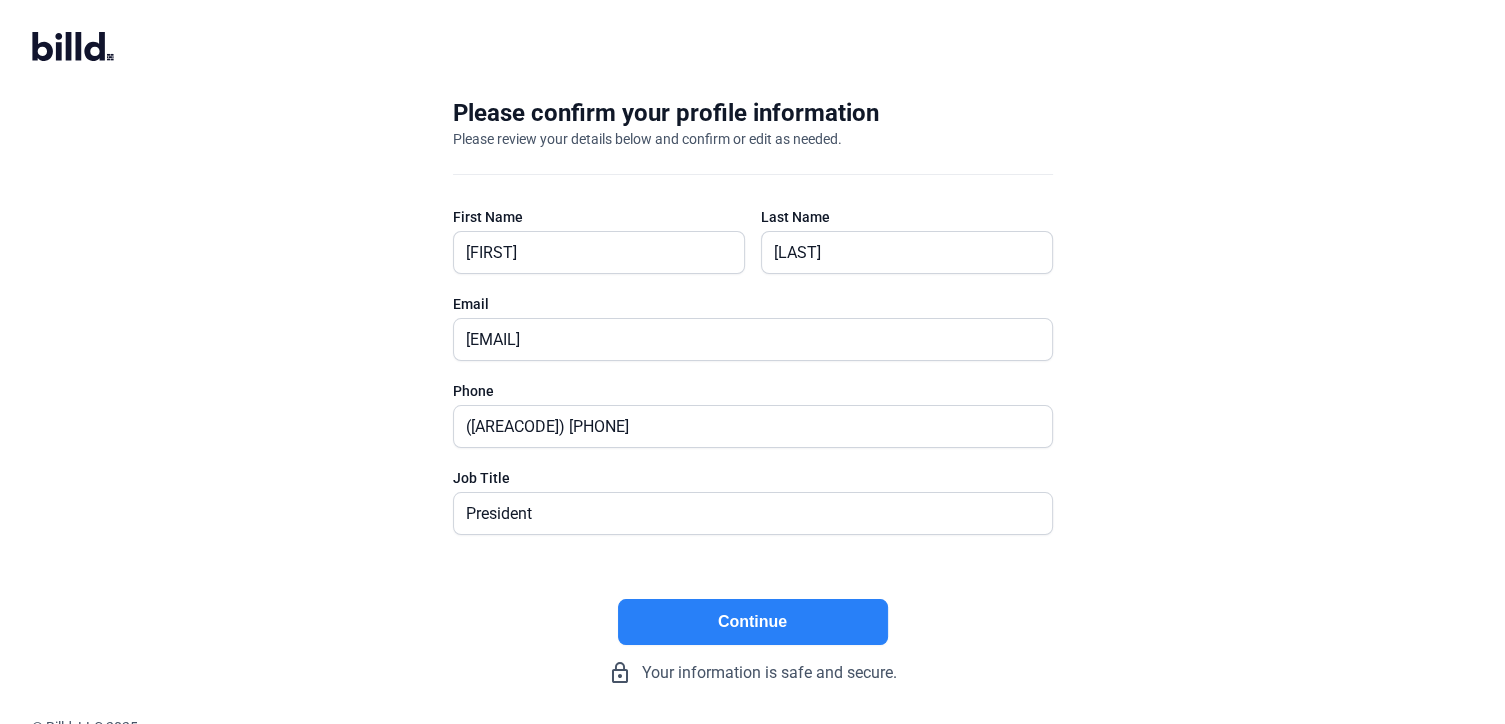click on "Continue" 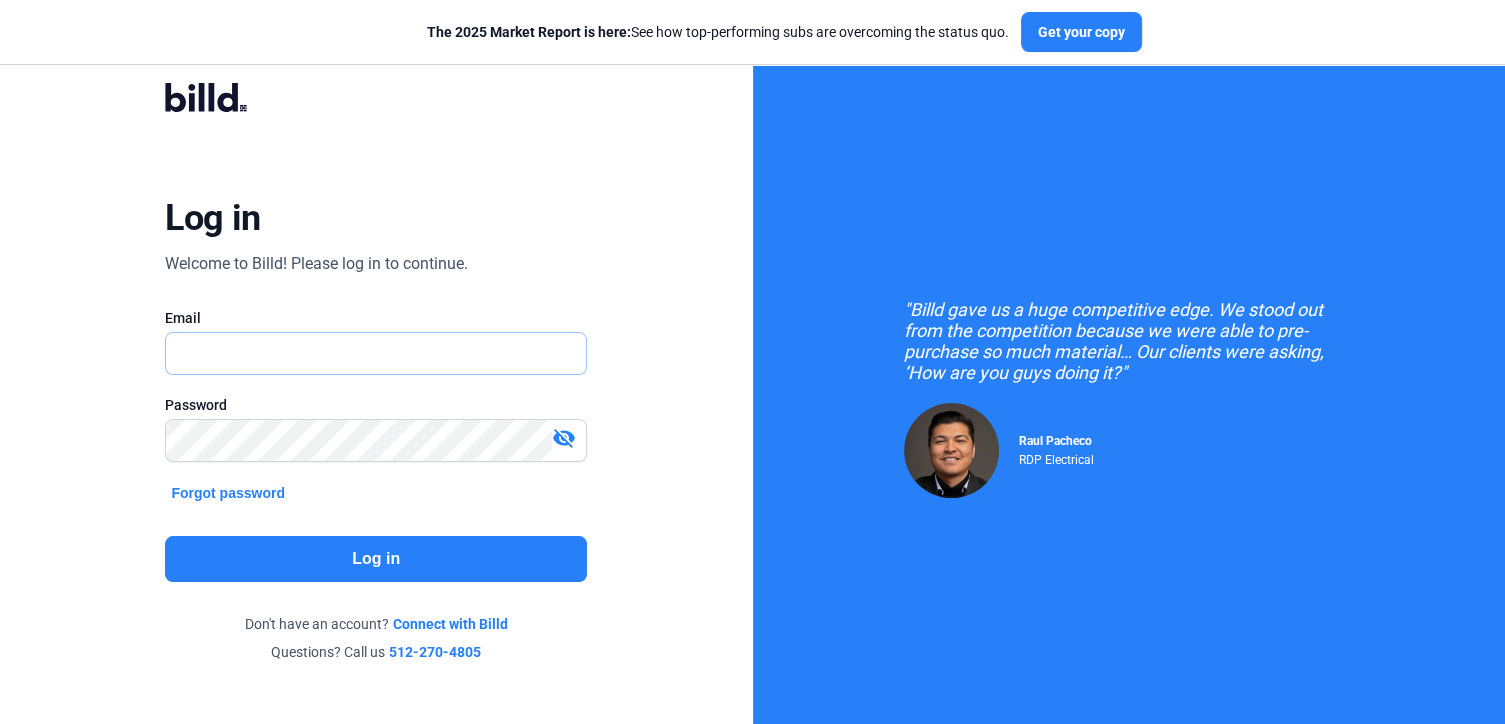type on "[EMAIL]" 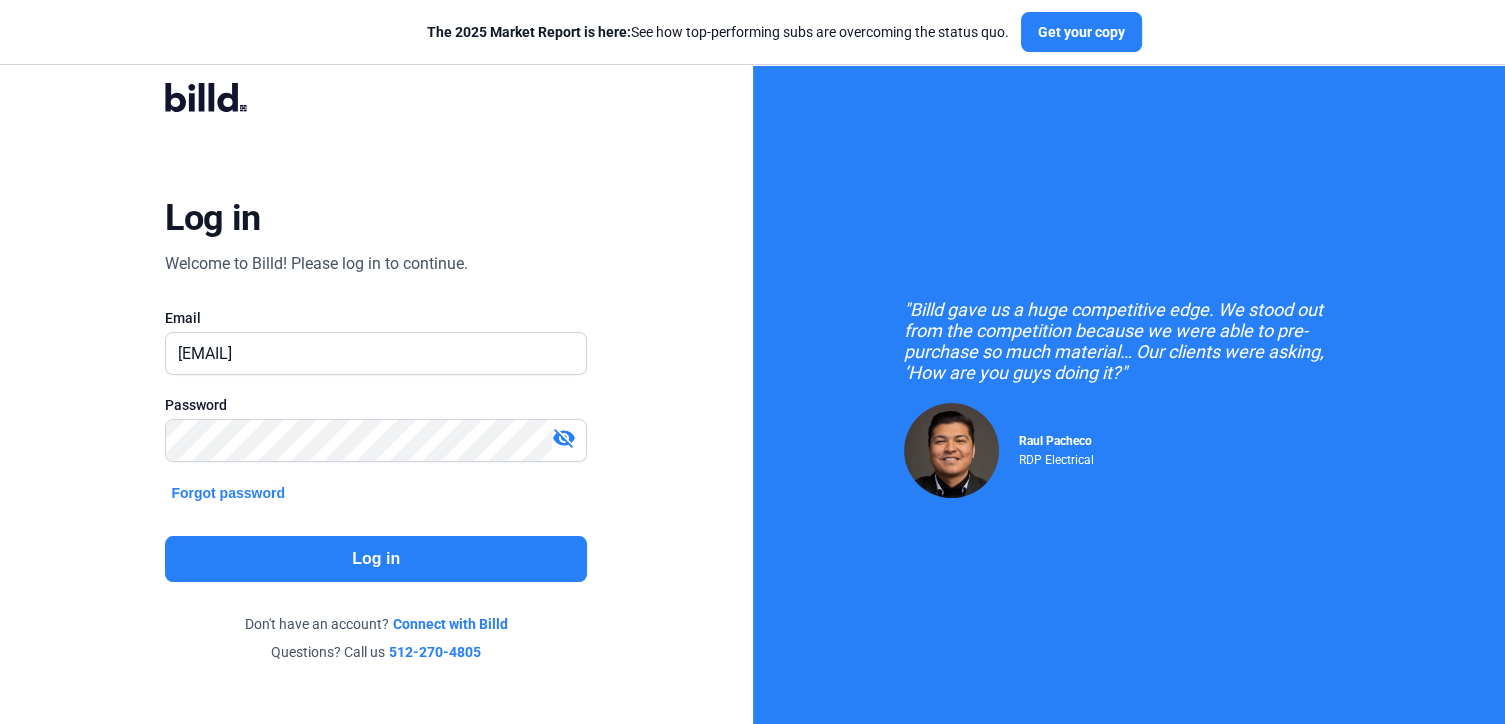 click on "Log in" 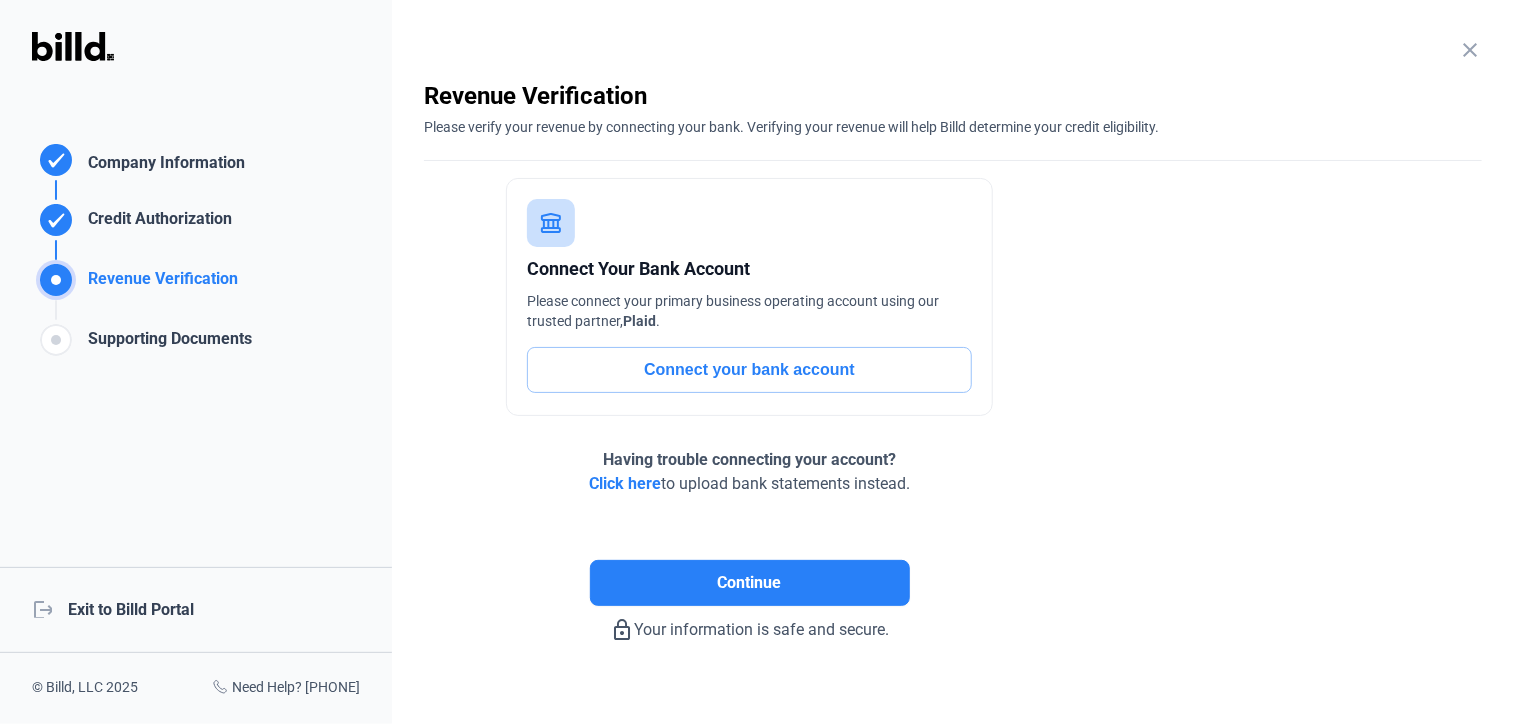 click on "Connect your bank account" 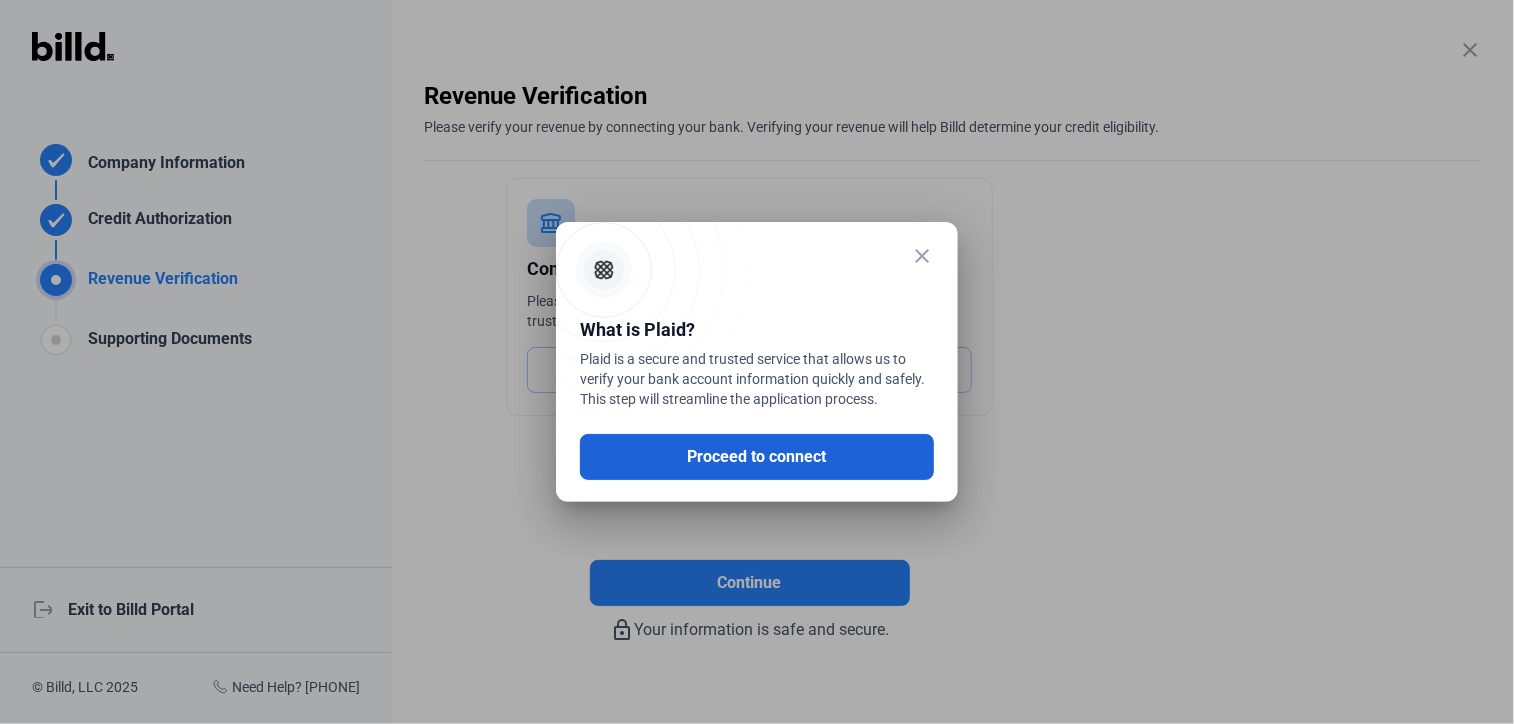 click on "Proceed to connect" at bounding box center (757, 457) 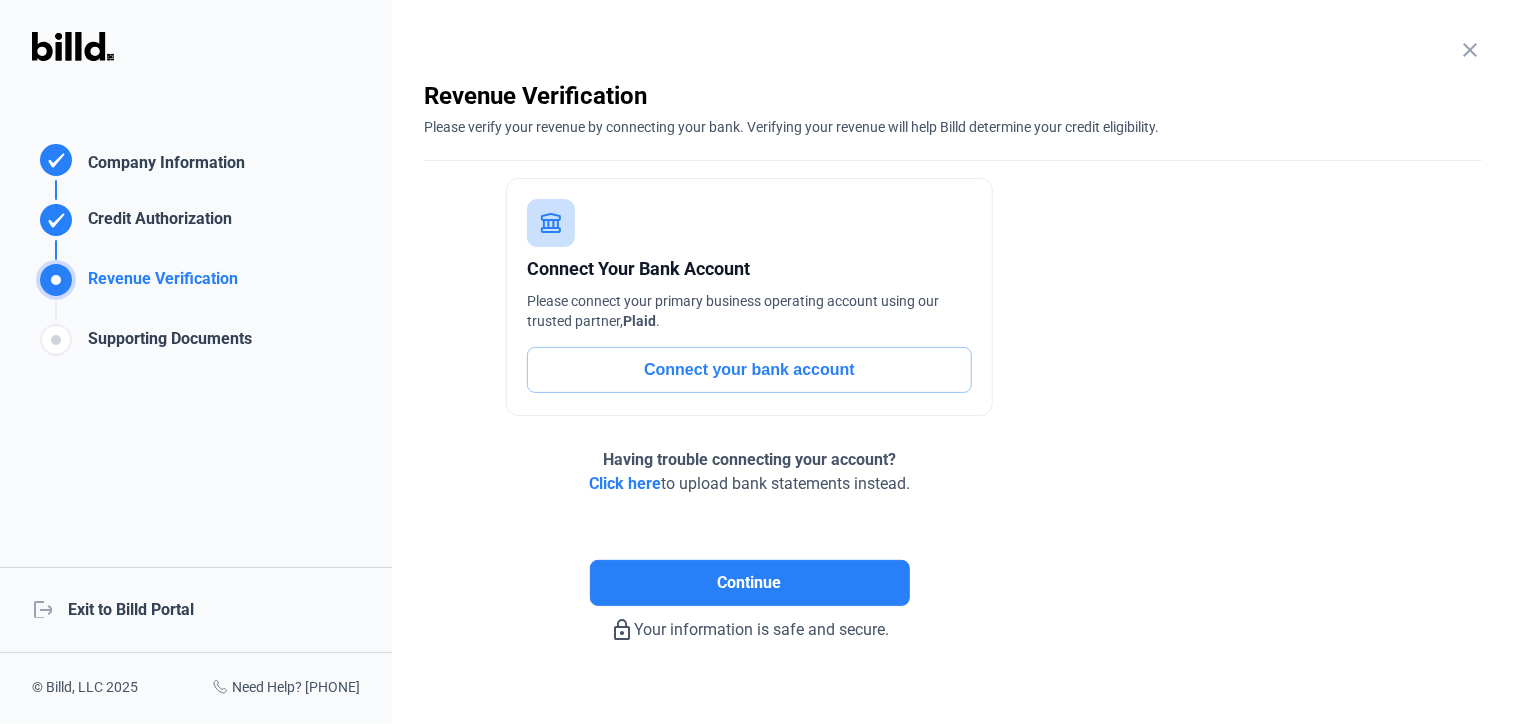 click on "Click here" 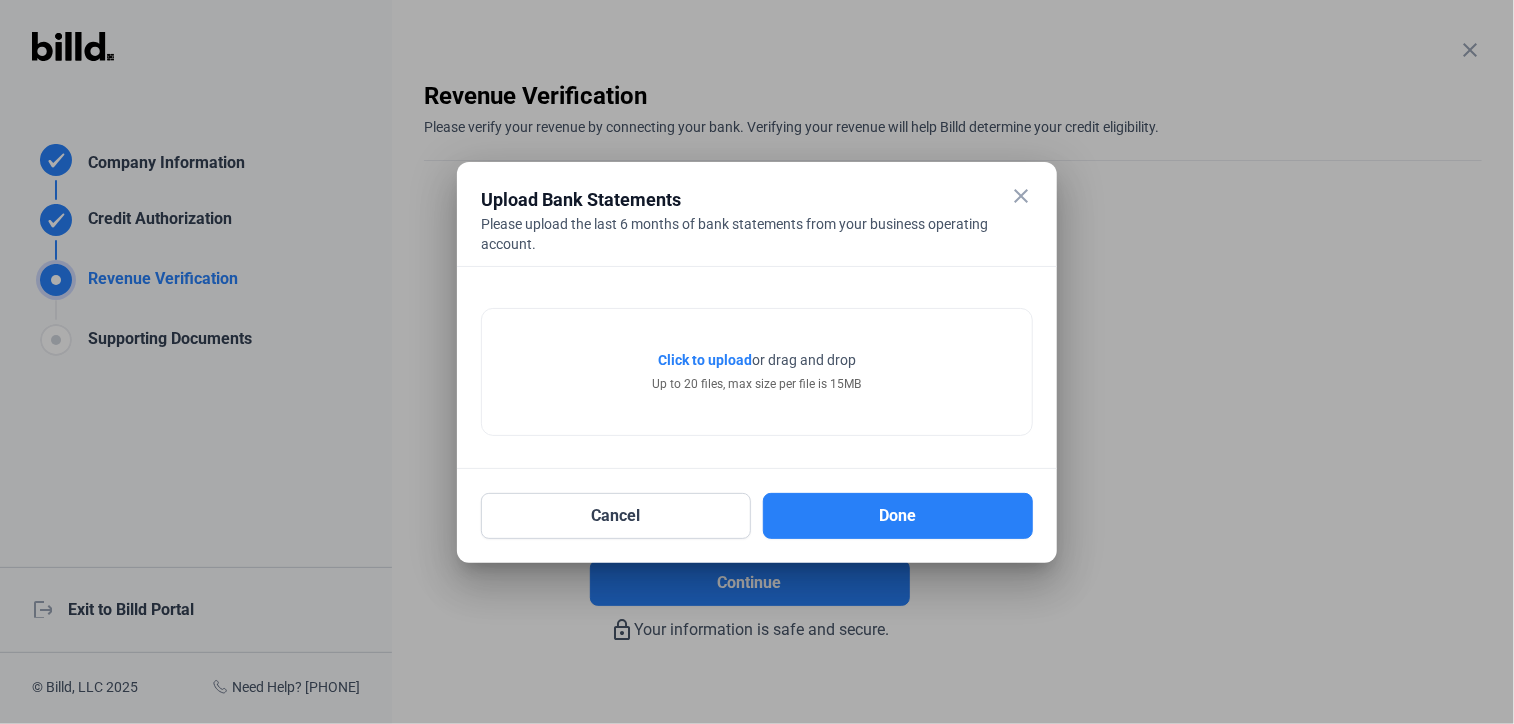 click on "Click to upload" at bounding box center (705, 360) 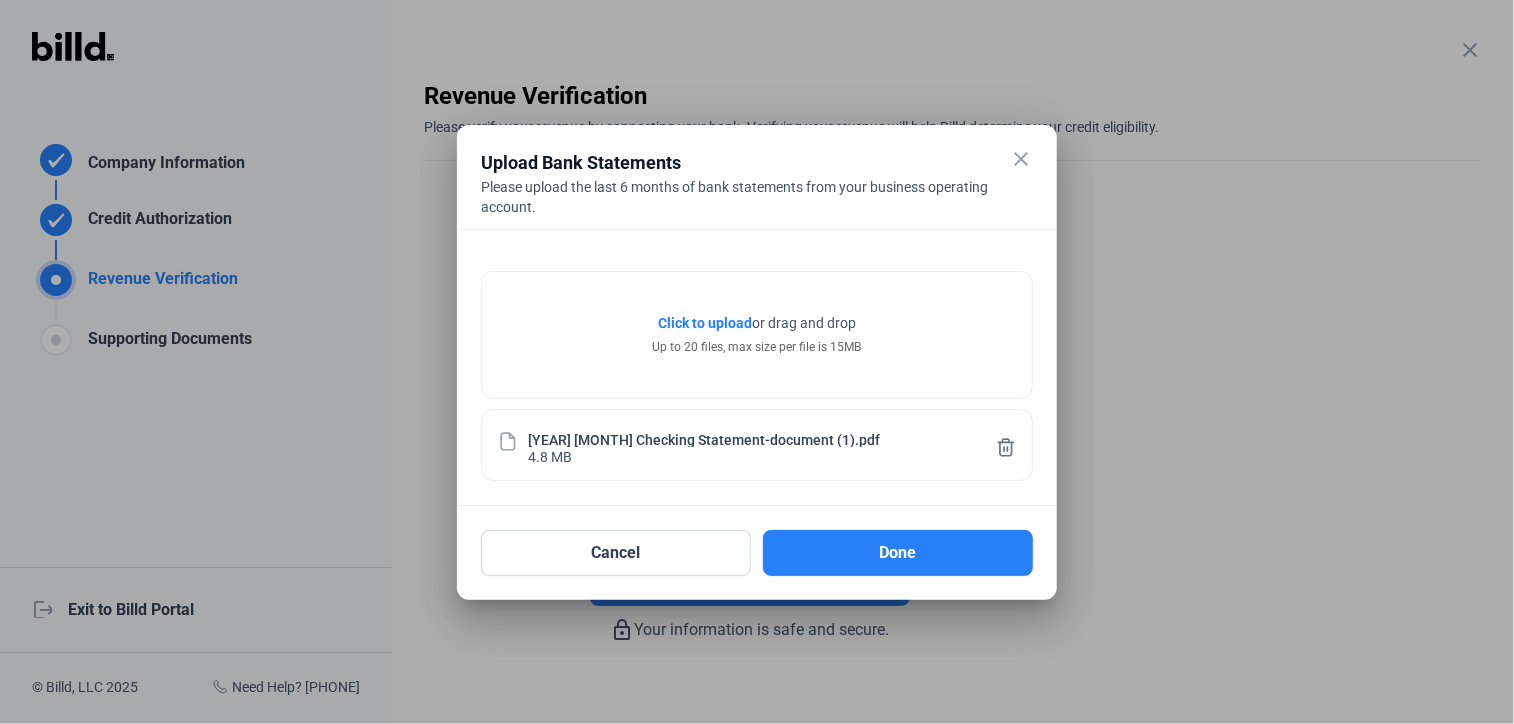 click on "Click to upload" at bounding box center (705, 323) 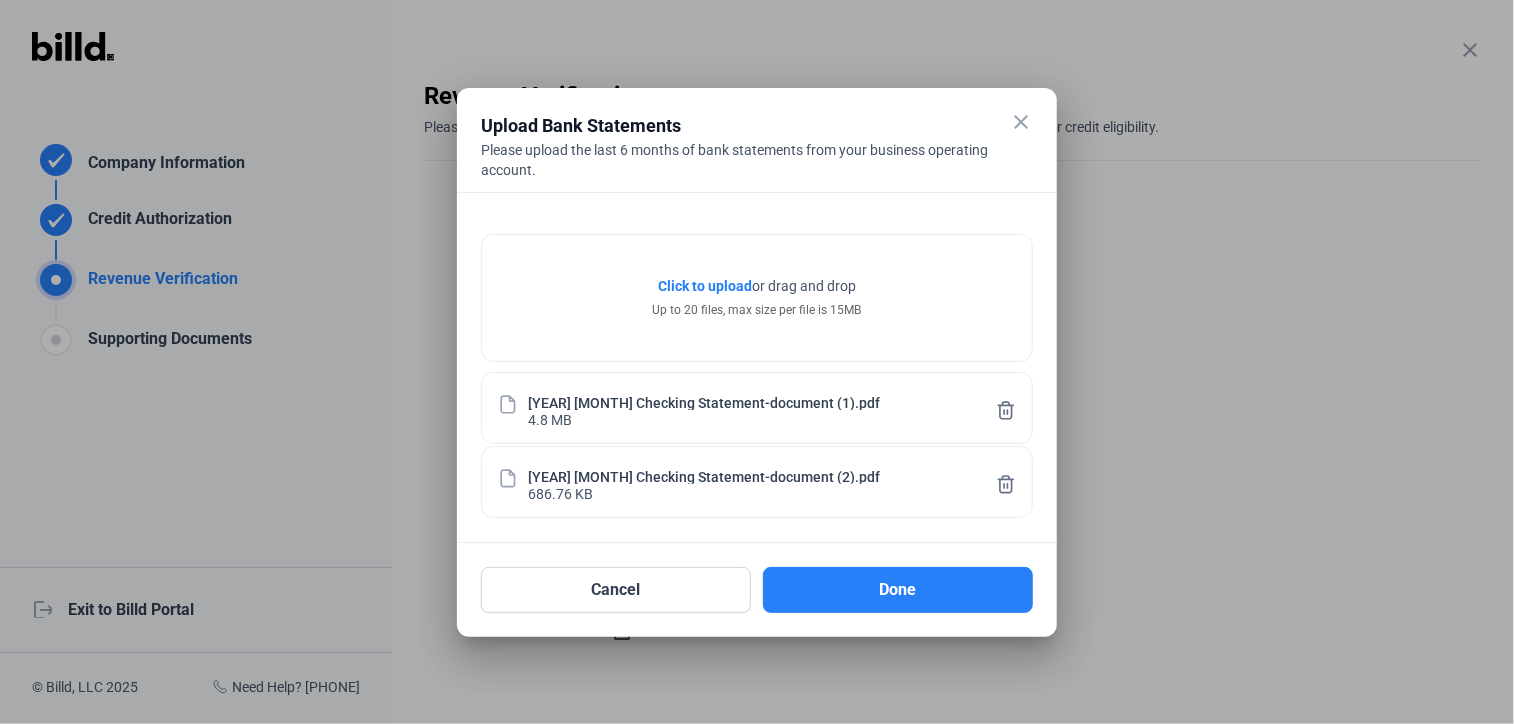 click on "Click to upload" at bounding box center (705, 286) 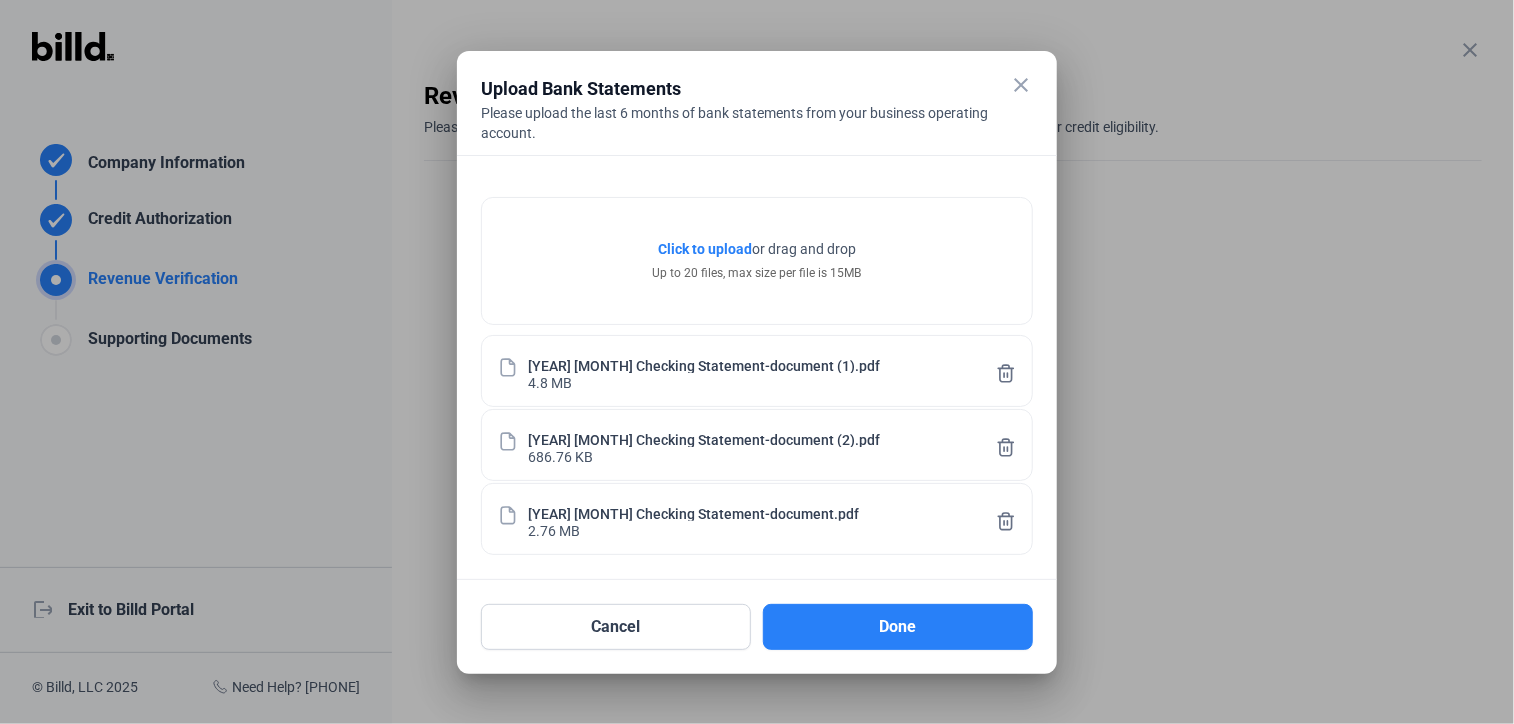 click on "Click to upload" at bounding box center (705, 249) 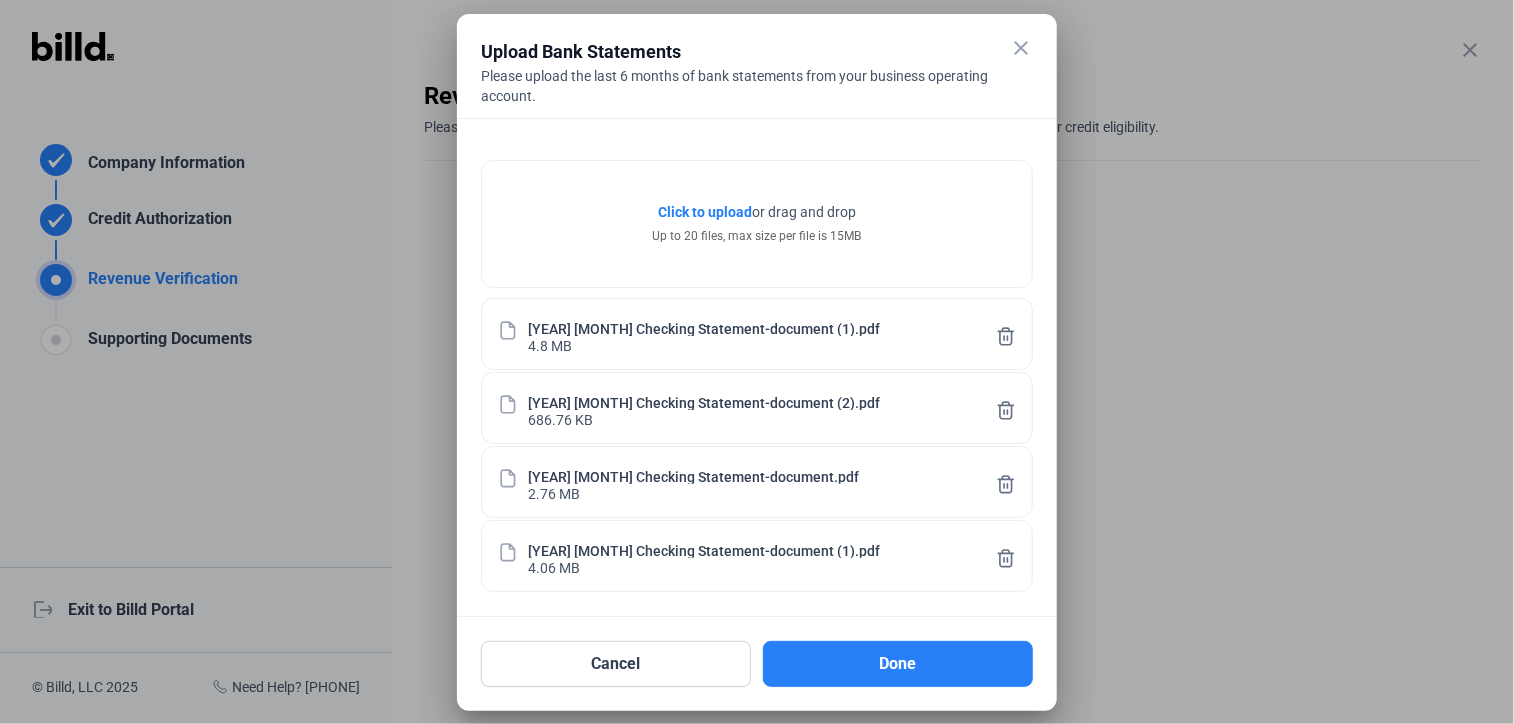 click on "Click to upload" at bounding box center (705, 212) 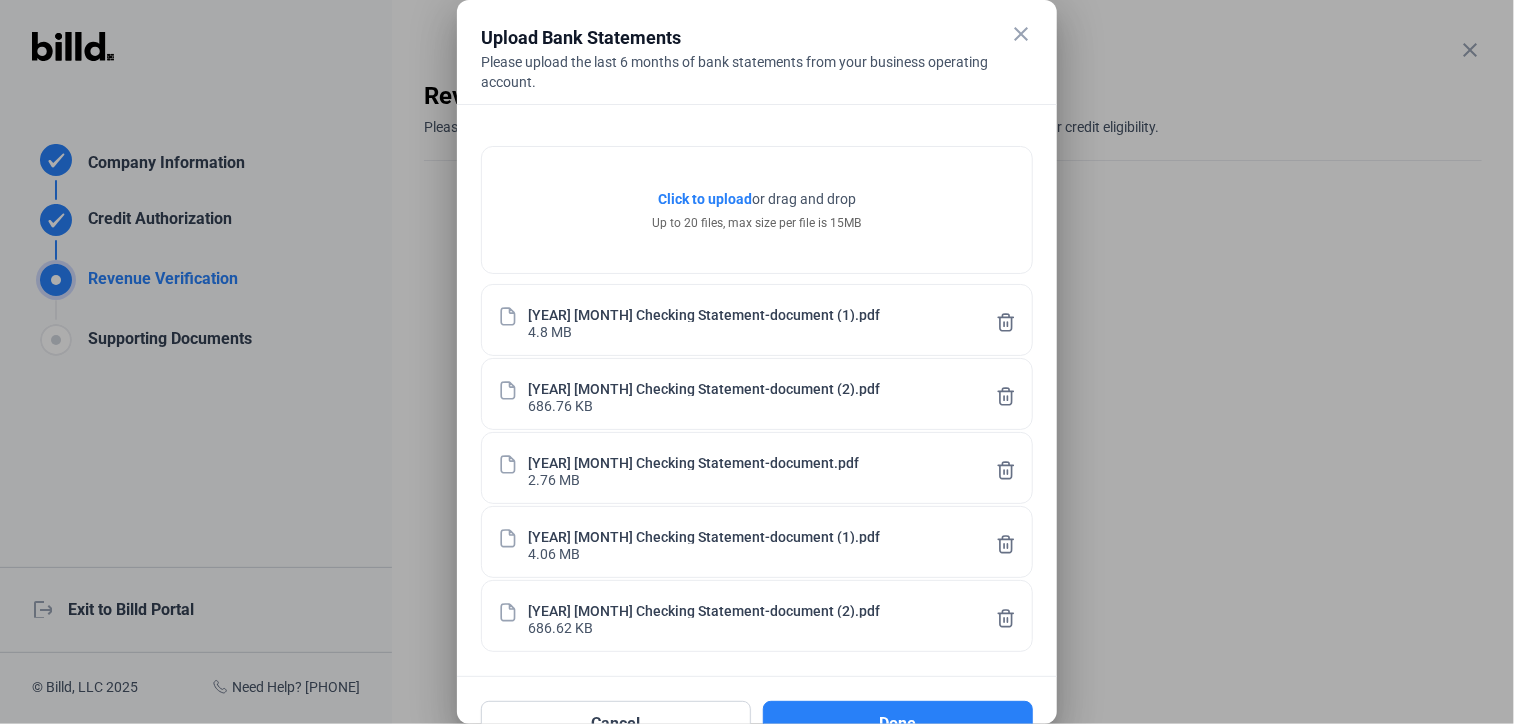 click on "Click to upload" at bounding box center [705, 199] 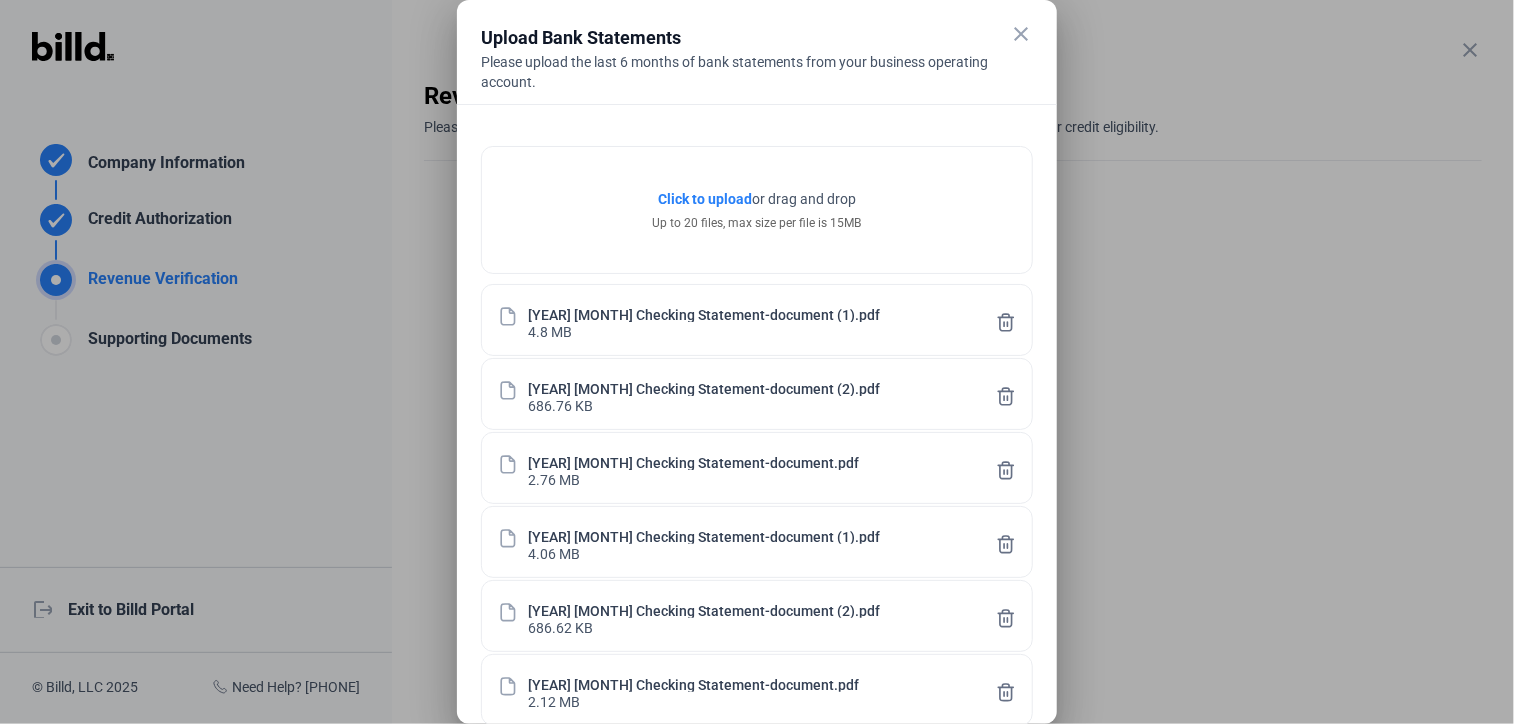 click on "Click to upload" at bounding box center [705, 199] 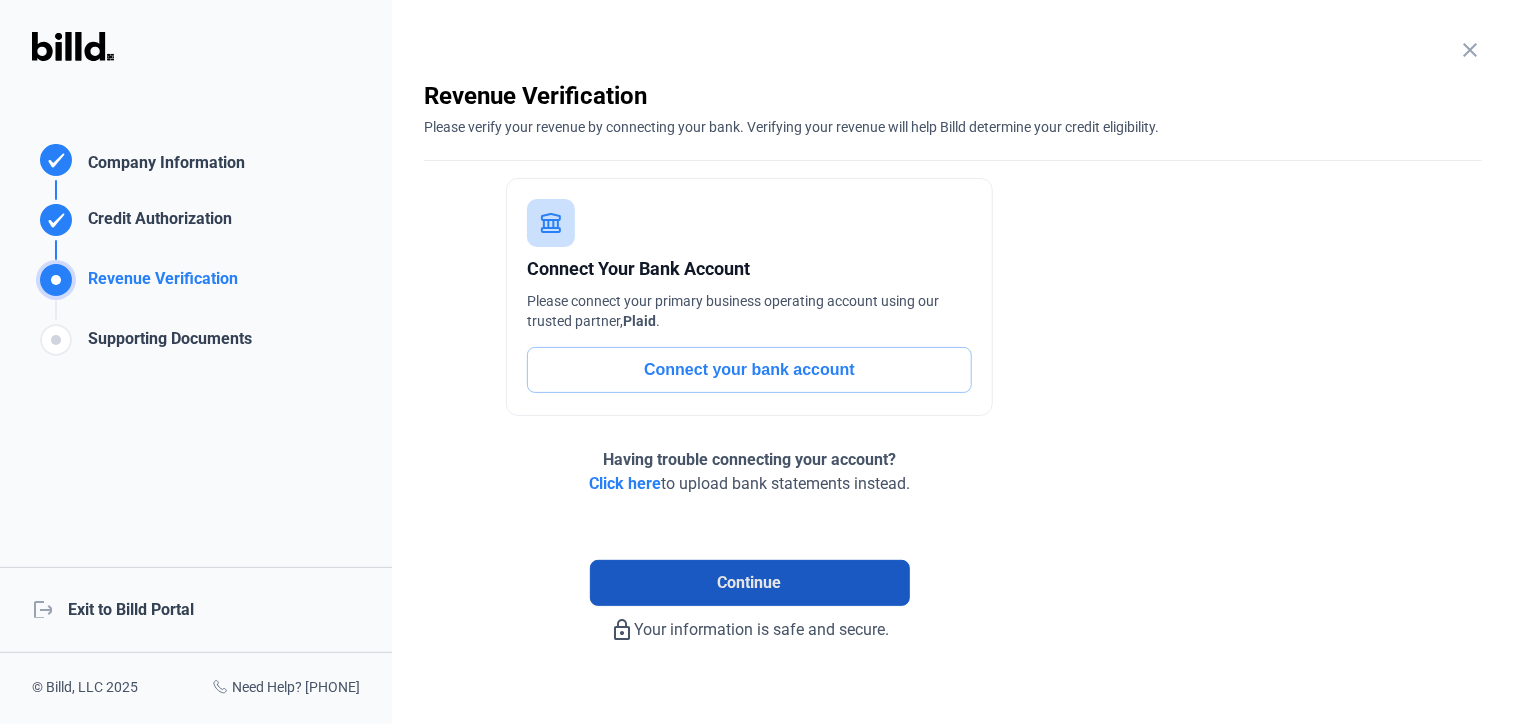 click on "Continue" 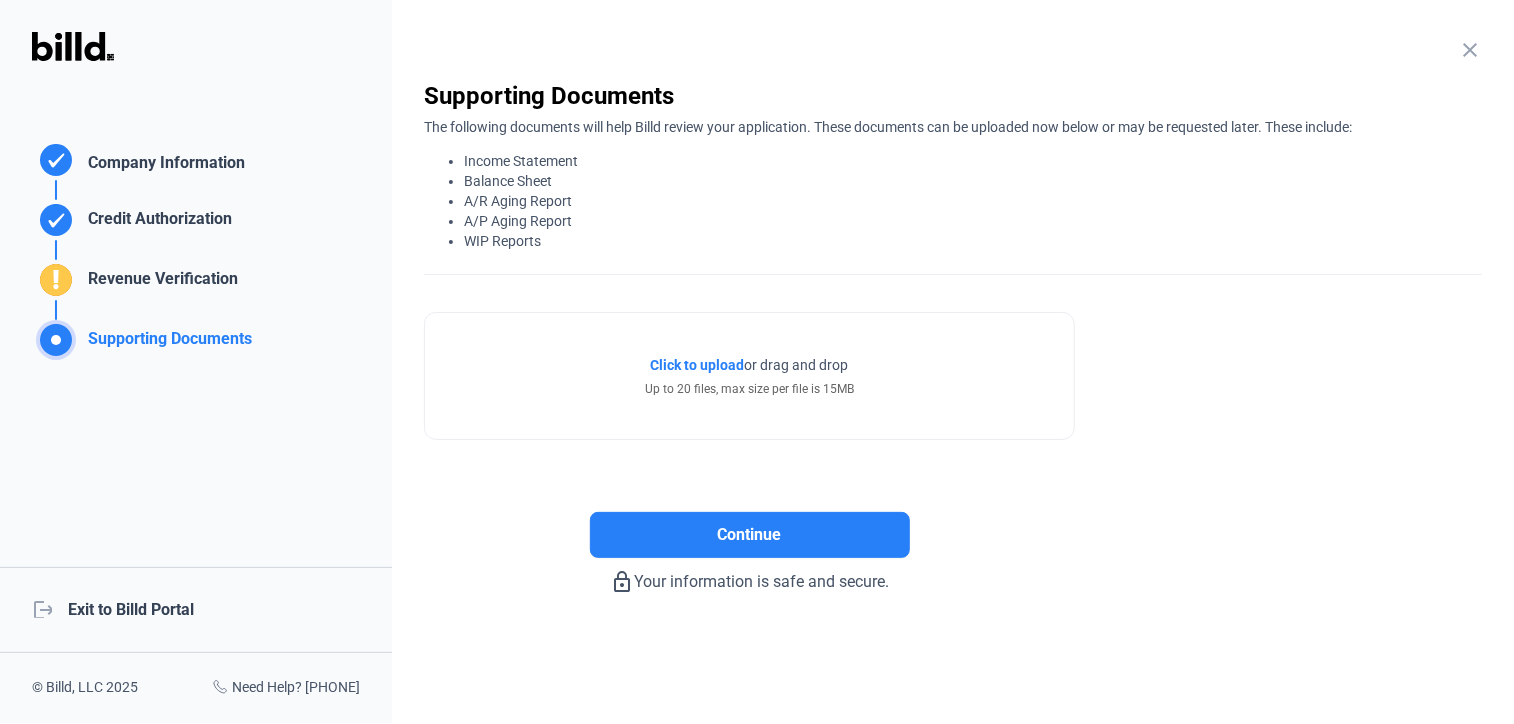 click on "Click to upload" 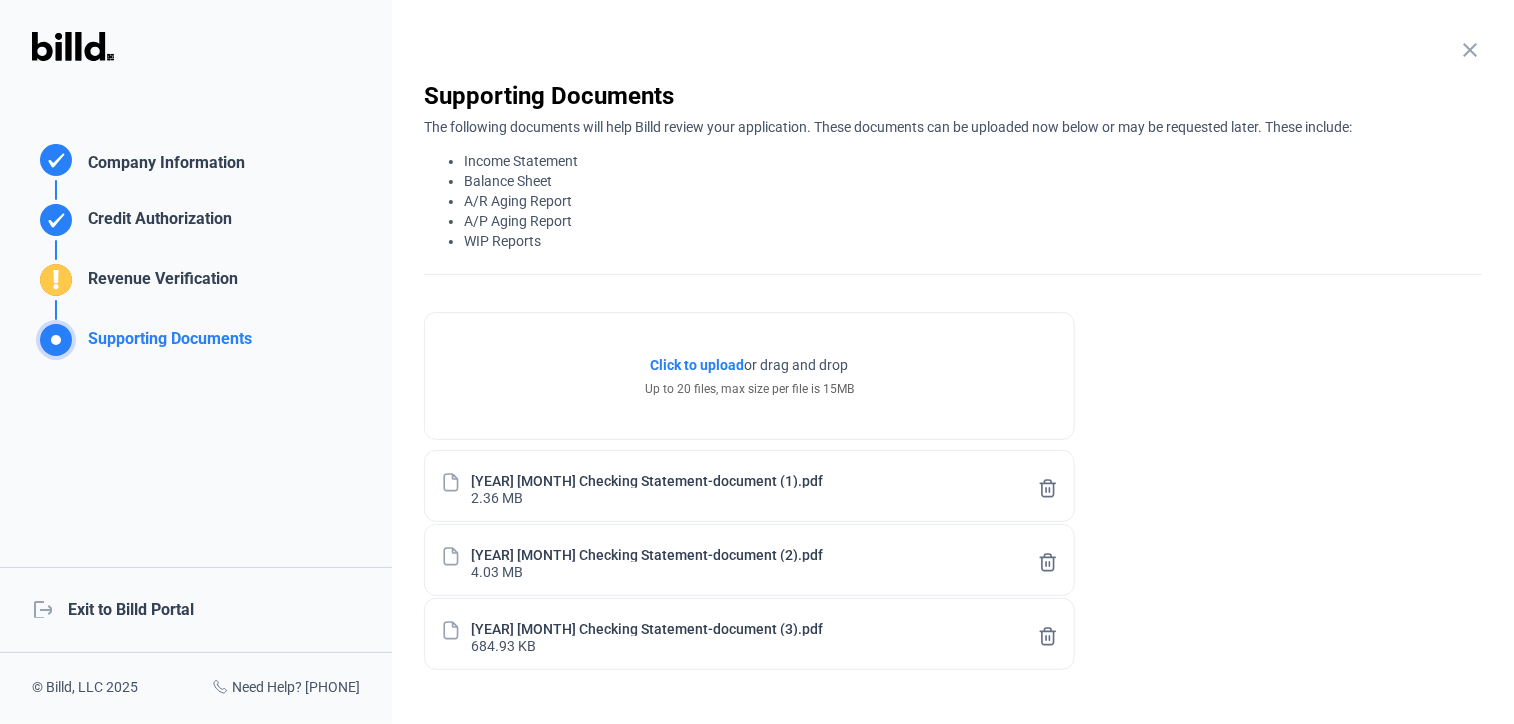 click on "Click to upload" 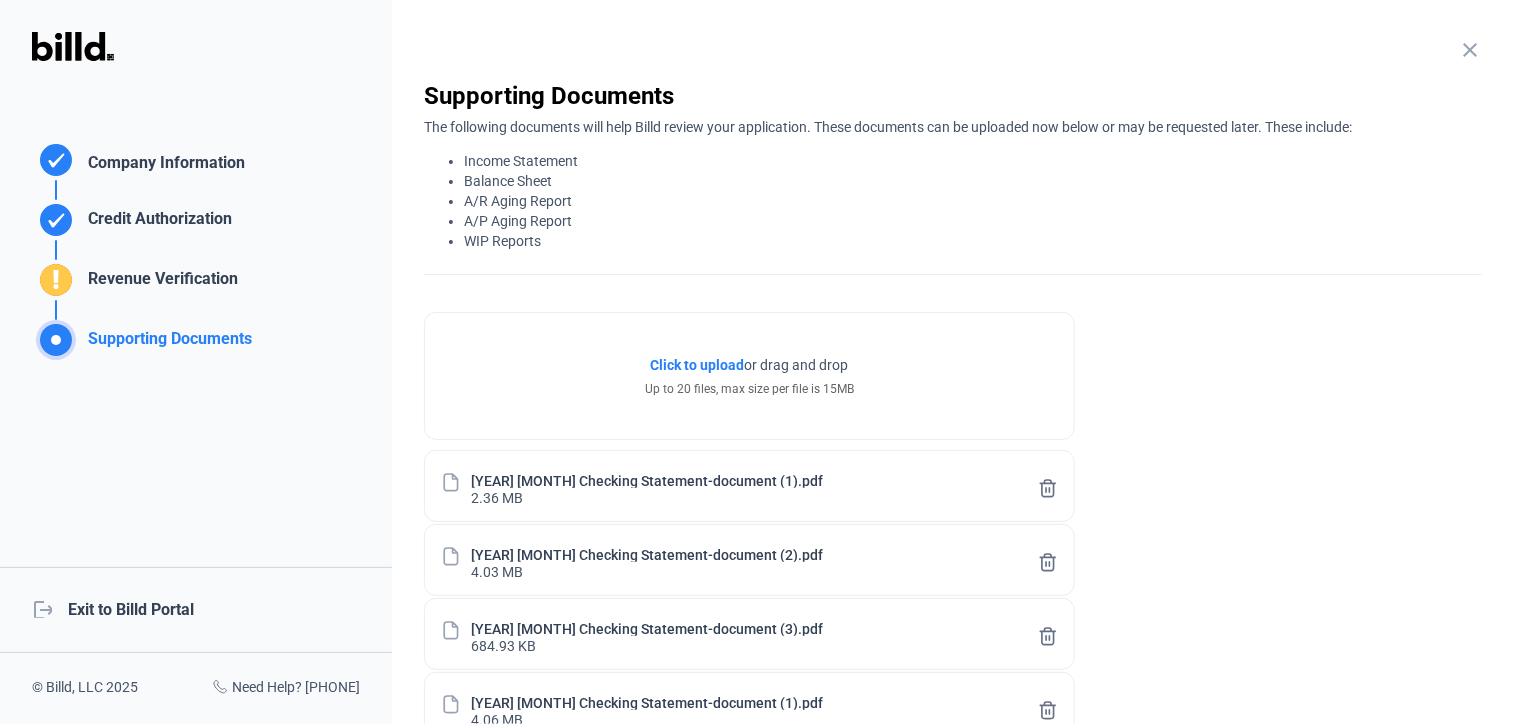 click on "close  Supporting Documents   The following documents will help Billd review your application. These documents can be uploaded now below or may be requested later. These include:  Income Statement Balance Sheet A/R Aging Report A/P Aging Report WIP Reports Click to upload  Tap to upload or drag and drop  Up to 20 files, max size per file is 15MB  [YEAR] [MONTH] Checking Statement-document (1).pdf  2.36 MB  [YEAR] [MONTH] Checking Statement-document (2).pdf  4.03 MB  [YEAR] [MONTH] Checking Statement-document (3).pdf  684.93 KB  [YEAR] [MONTH] Checking Statement-document (1).pdf  4.06 MB  [YEAR] [MONTH] Checking Statement-document (2).pdf  686.62 KB  [YEAR] [MONTH] Checking Statement-document.pdf  2.12 MB   Continue  lock_outline  Your information is safe and secure." 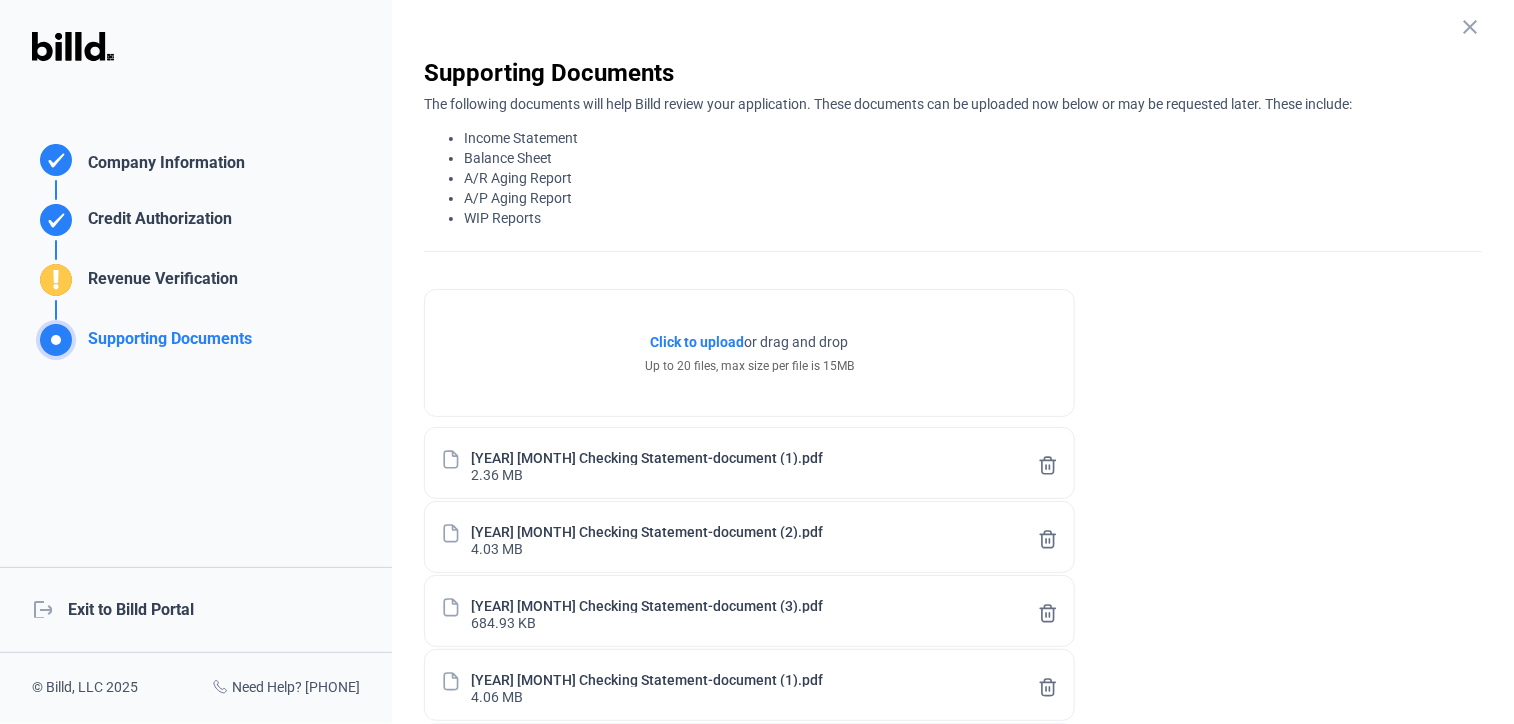scroll, scrollTop: 0, scrollLeft: 0, axis: both 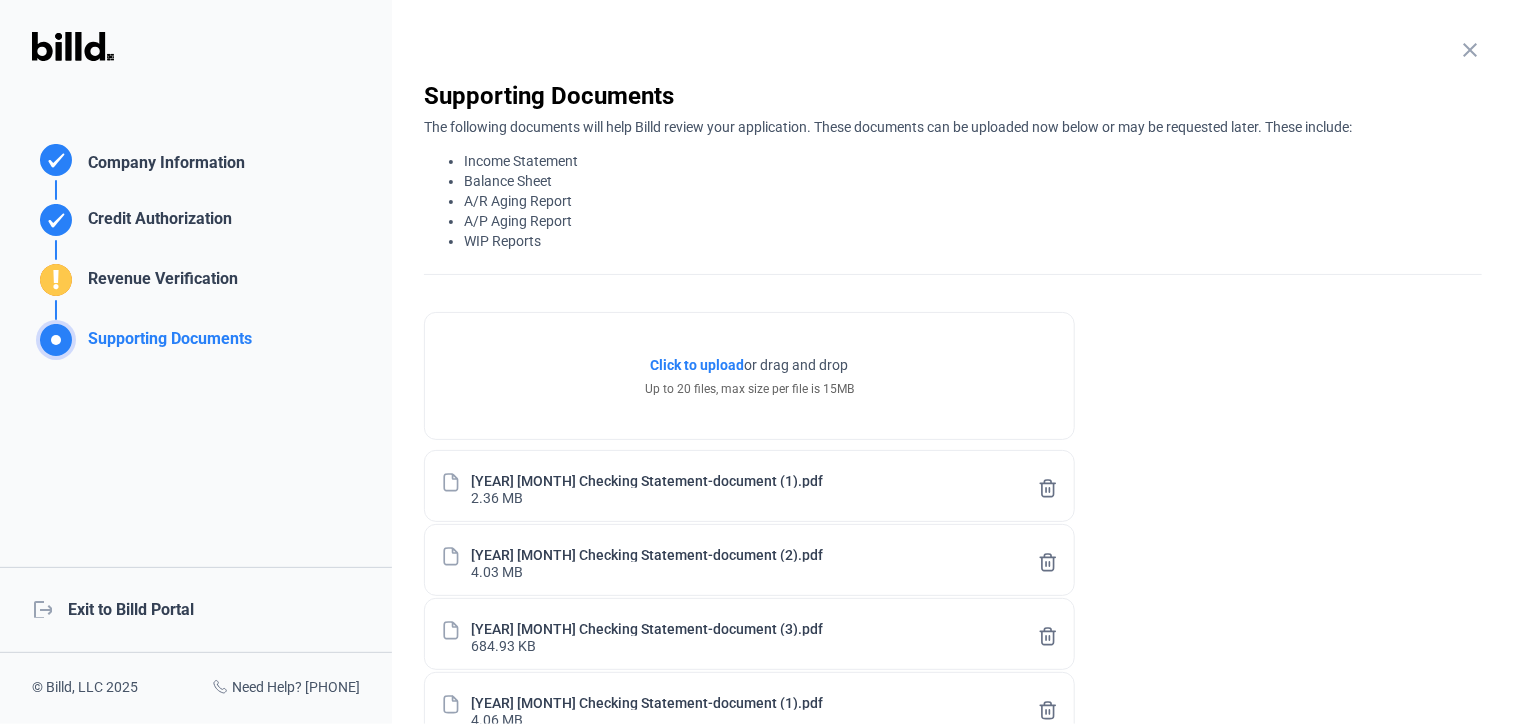 click on "Click to upload" 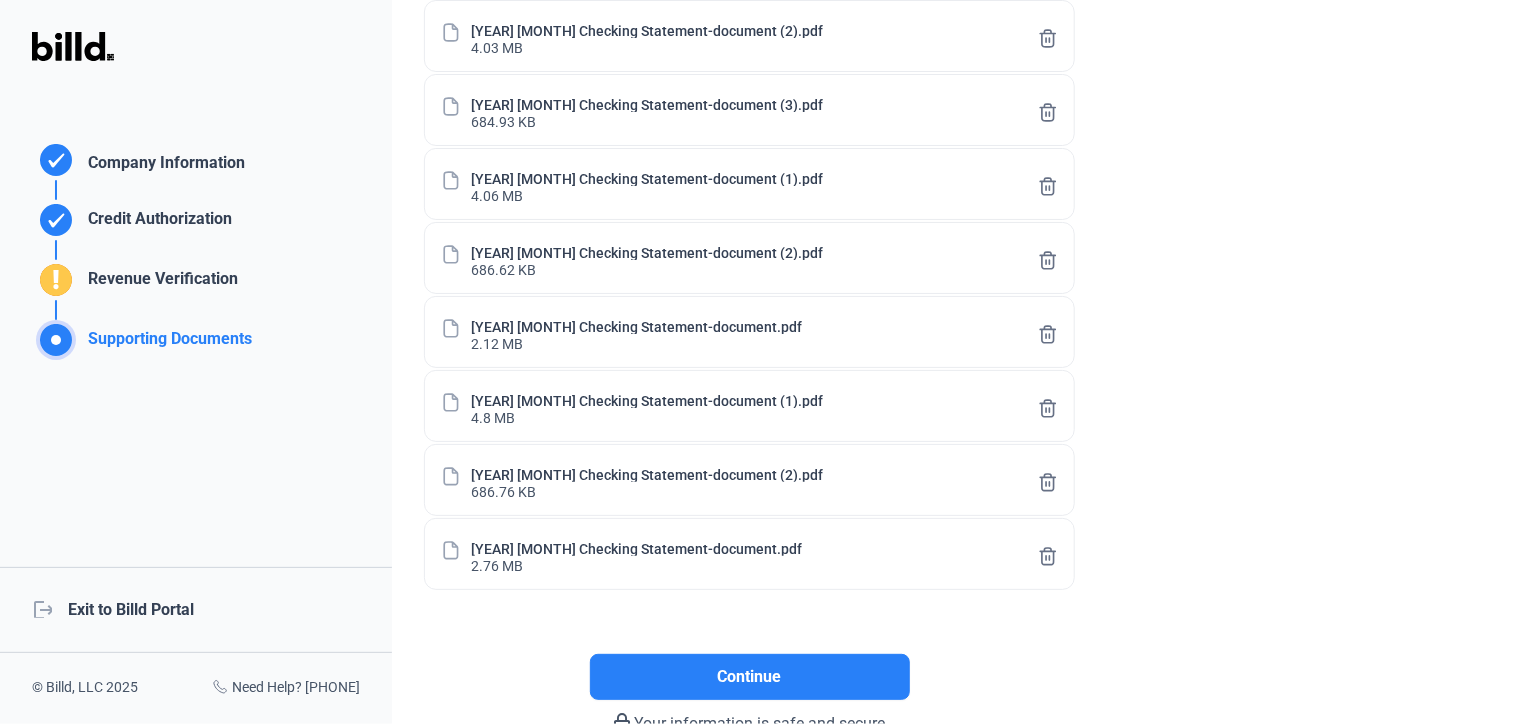 scroll, scrollTop: 600, scrollLeft: 0, axis: vertical 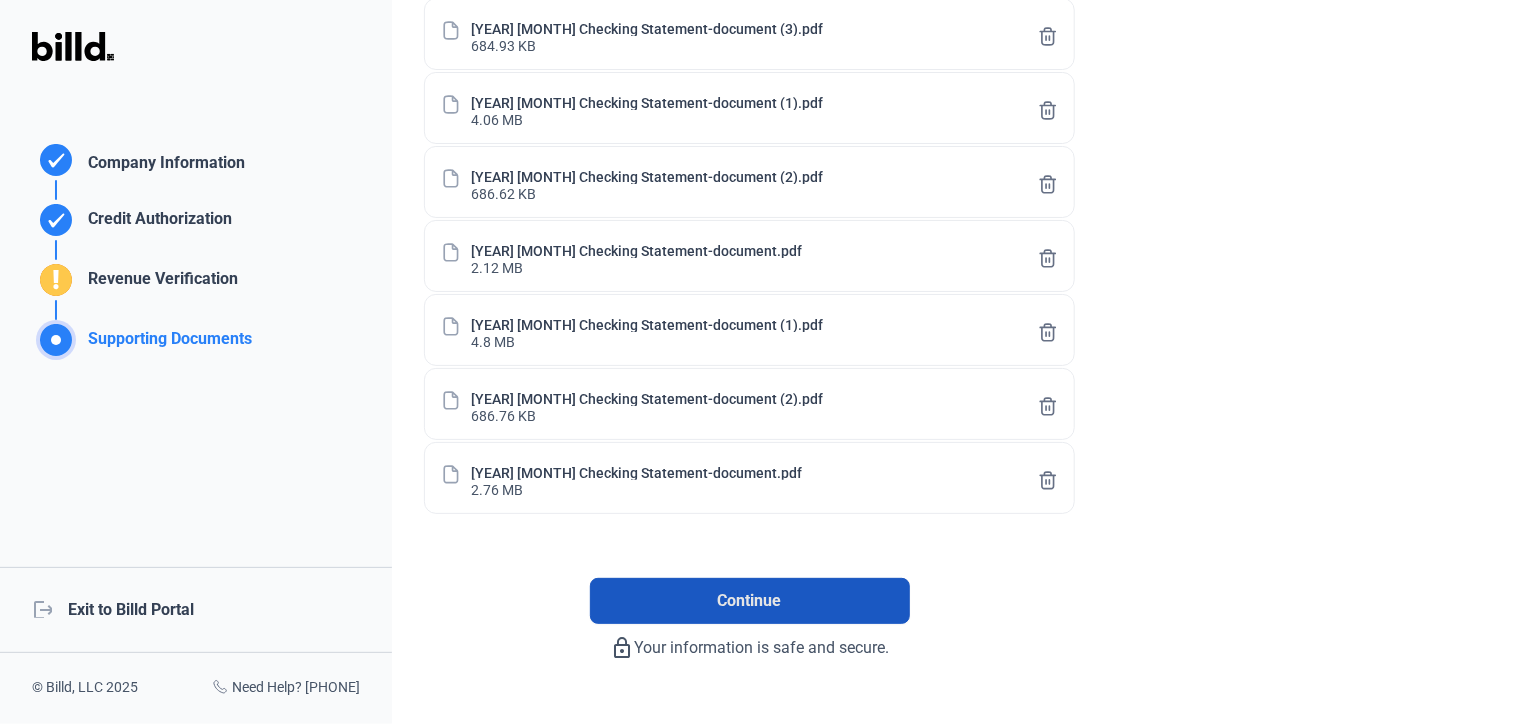 click on "Continue" 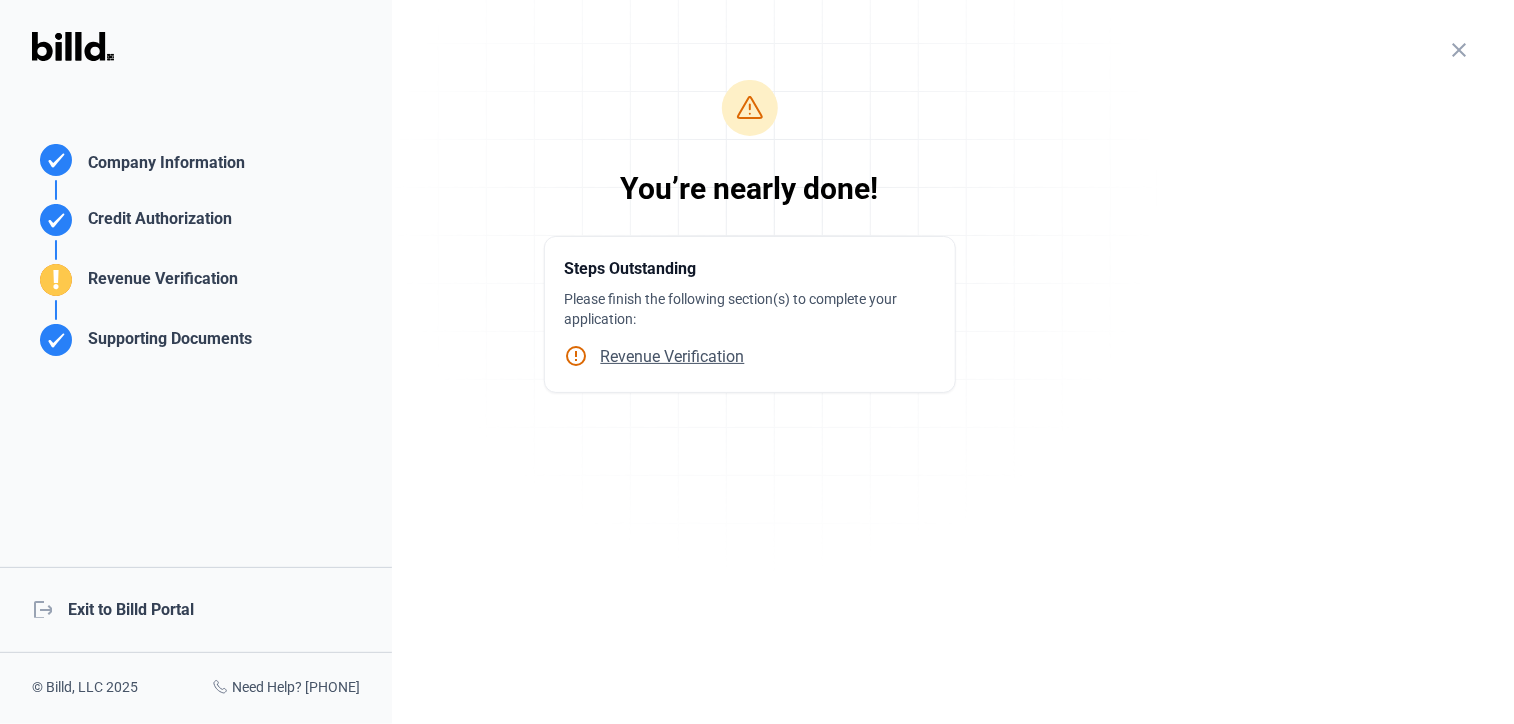 click on "Revenue Verification" 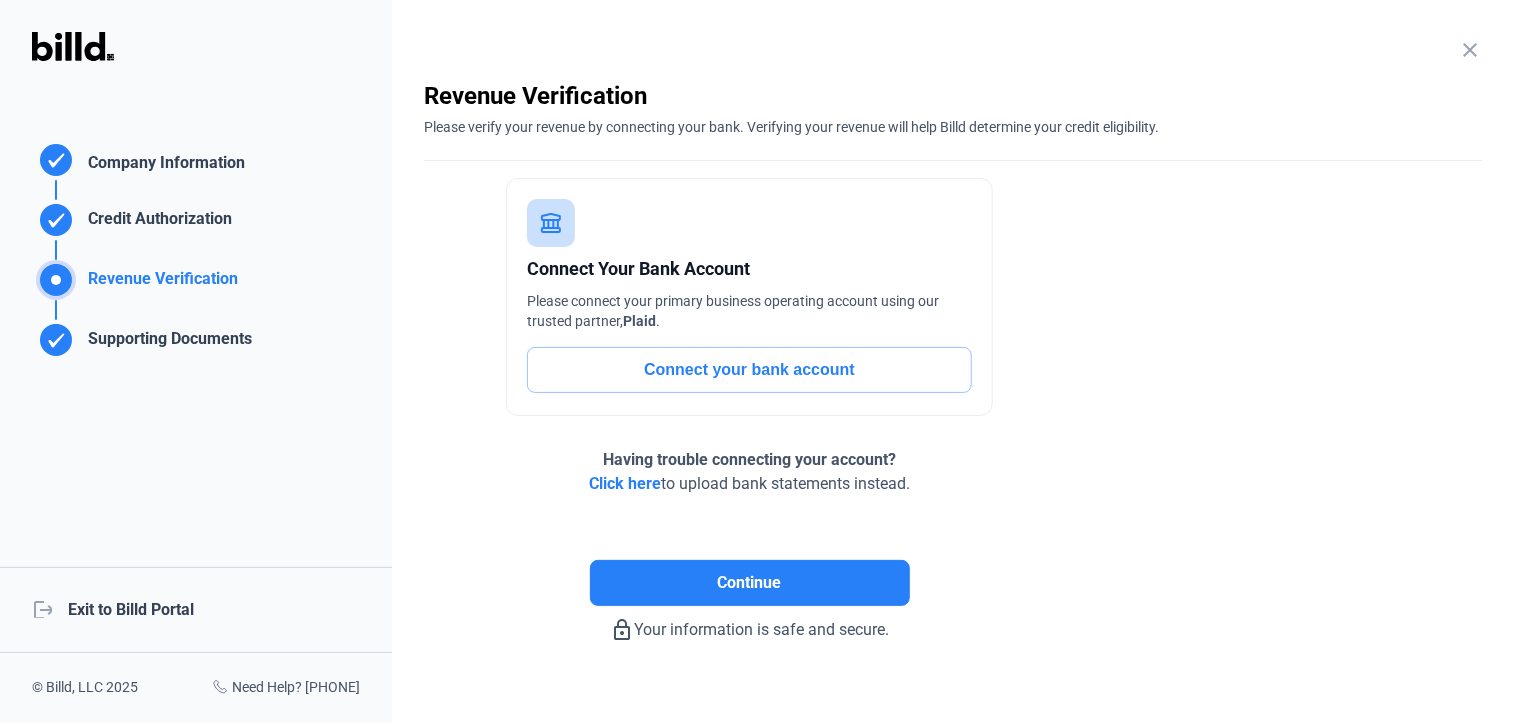 click on "close  Company Information   Please enter your company information below.   Business Name  [COMPANY NAME]  Business Address  [NUMBER] [STREET] Please specify the business address from which your company is principally directed and managed.  City  [CITY]  State  CA  Zip Code  [POSTALCODE]  Tax ID / EIN  [TAXID] This can be found at the top of your business tax return or W9.  Company Website  WWW[COMPANYNAME].com  Annual Revenue  $8M - $25M  Years in Business  More than 10 years  Continue  lock_outline  Your information is safe and secure.  close  Credit Authorization   Please provide your authorization for Billd to obtain the credit information required for account approval. Please note that the majority business owner will need to complete this section.   Are you the majority business owner?     Yes     No   First Name  [FIRST]  Last Name  [LAST]  Date of Birth  [DATE]  Home Address  [NUMBER] [STREET]  City  [CITY]  State  CA  Zip Code  [POSTALCODE]    Continue  lock_outline close  Revenue Verification" 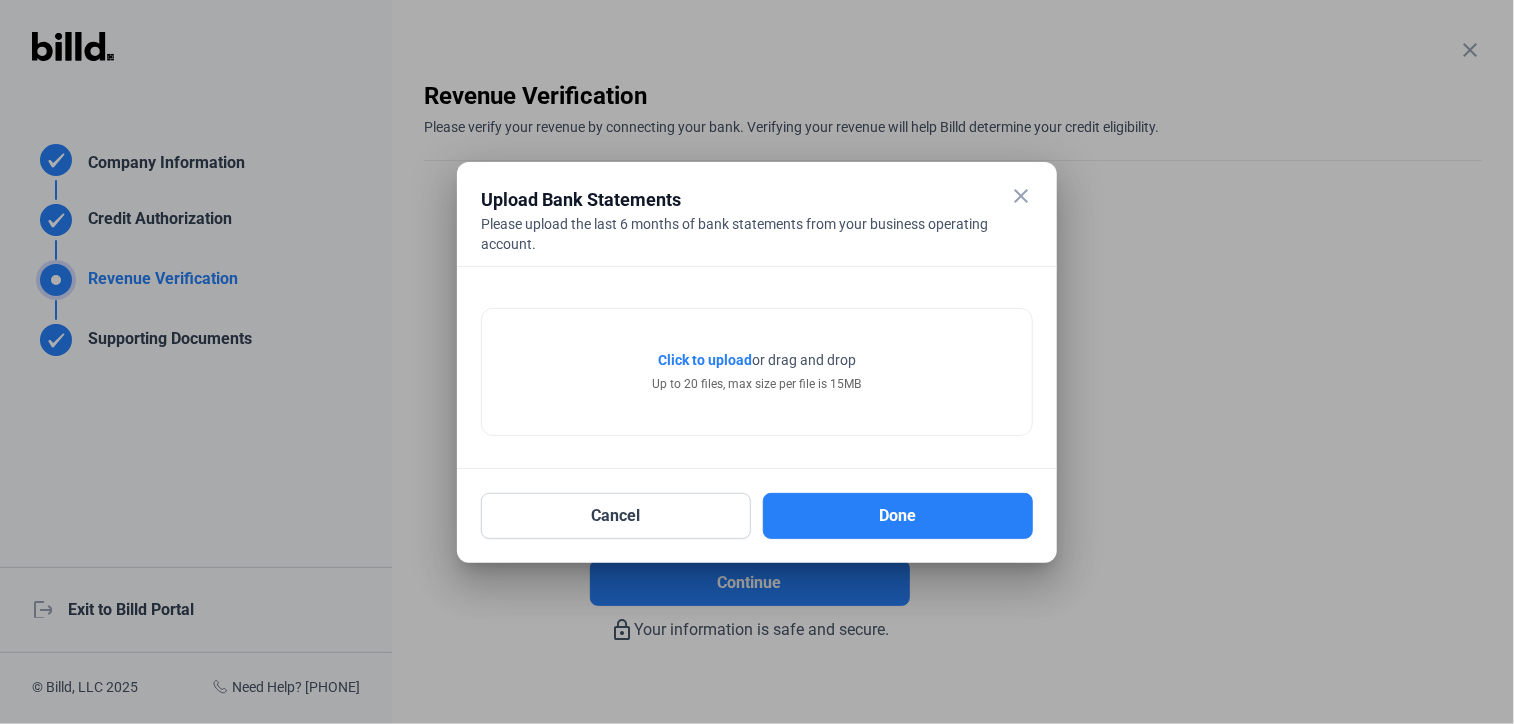 click on "Click to upload" at bounding box center (705, 360) 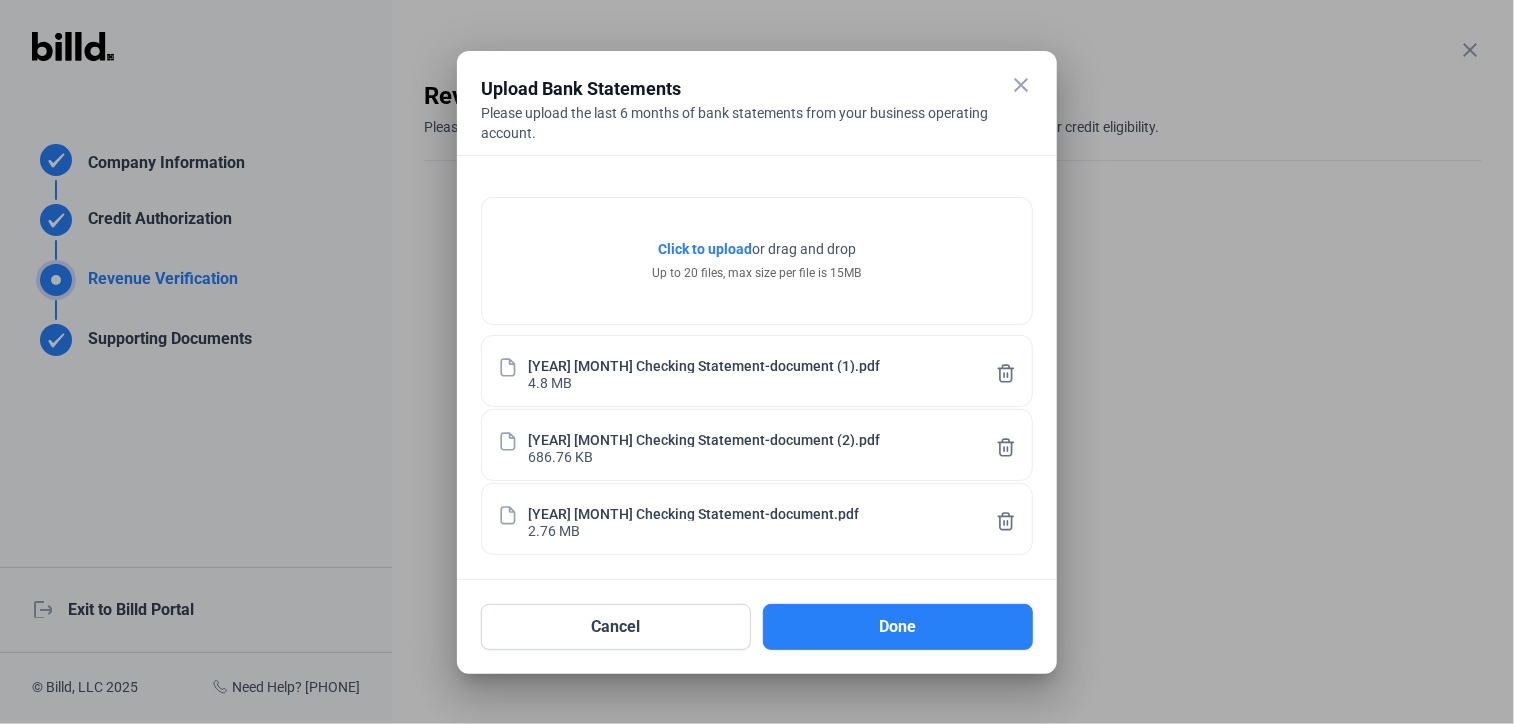 click on "Click to upload" at bounding box center [705, 249] 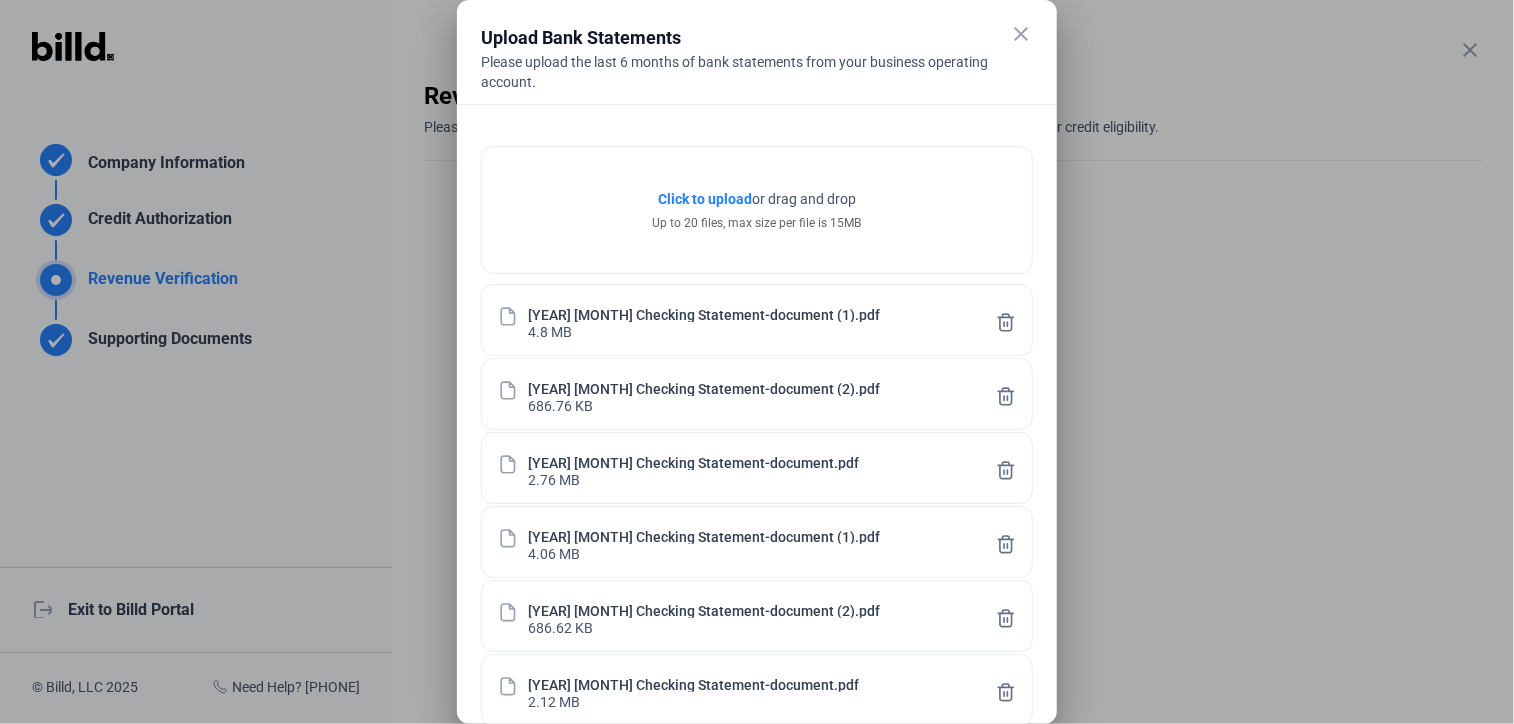 click on "Click to upload" at bounding box center (705, 199) 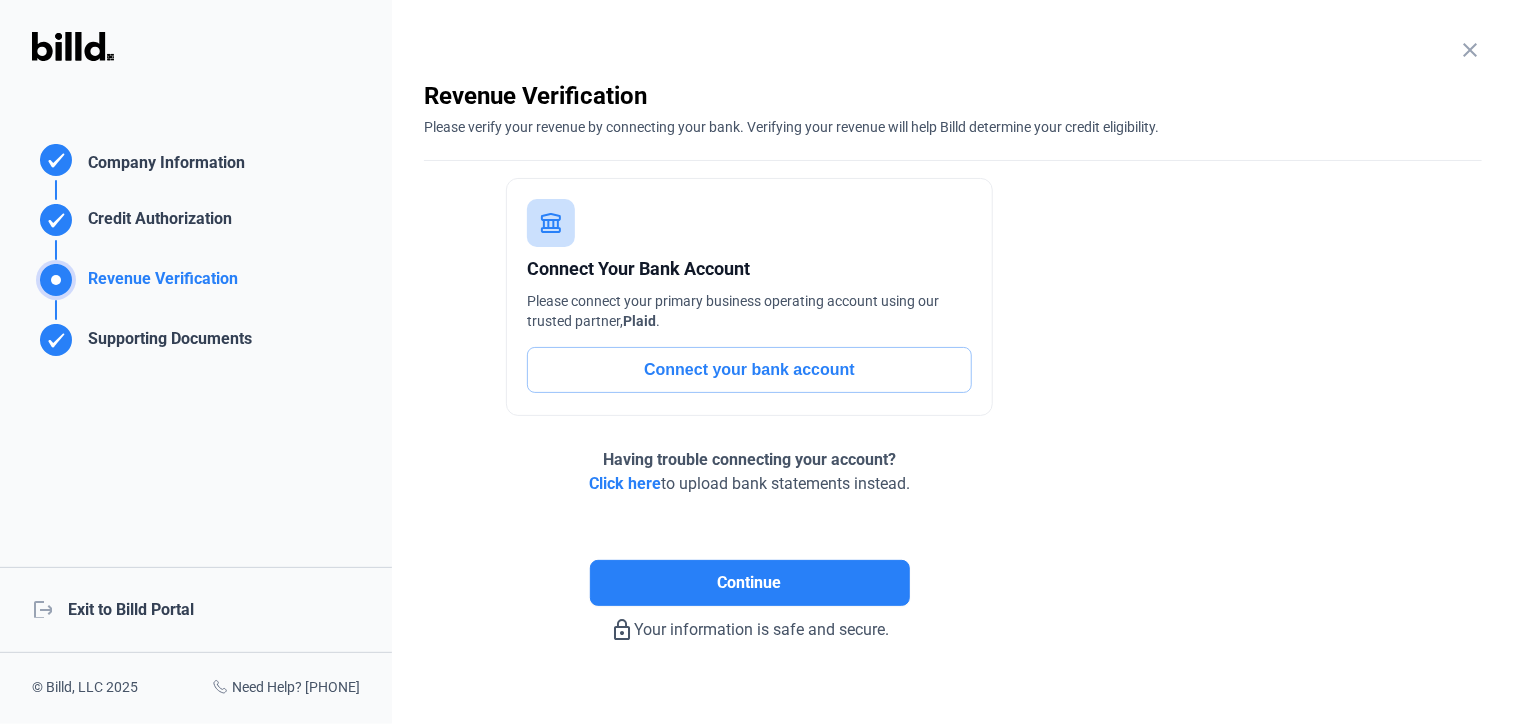 click on "Supporting Documents" 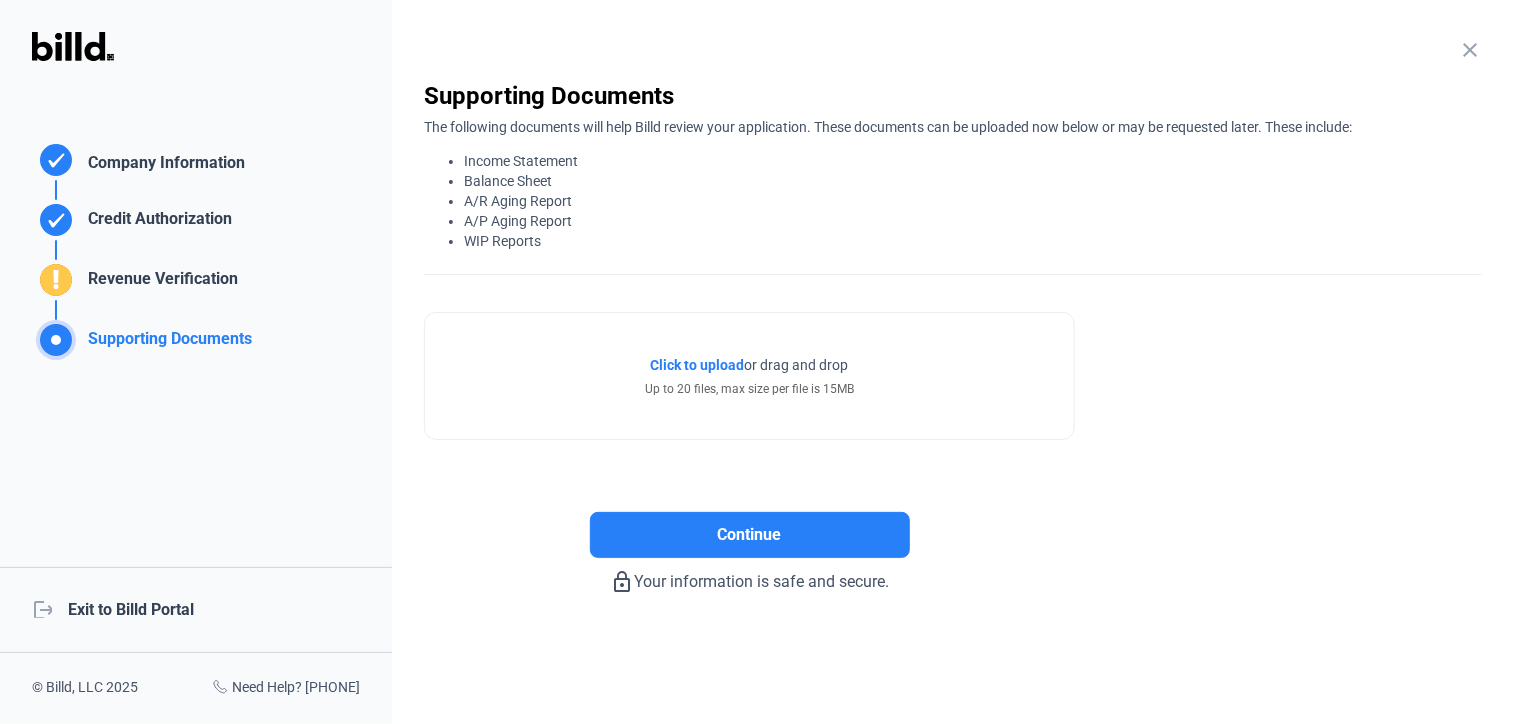 click on "Revenue Verification" 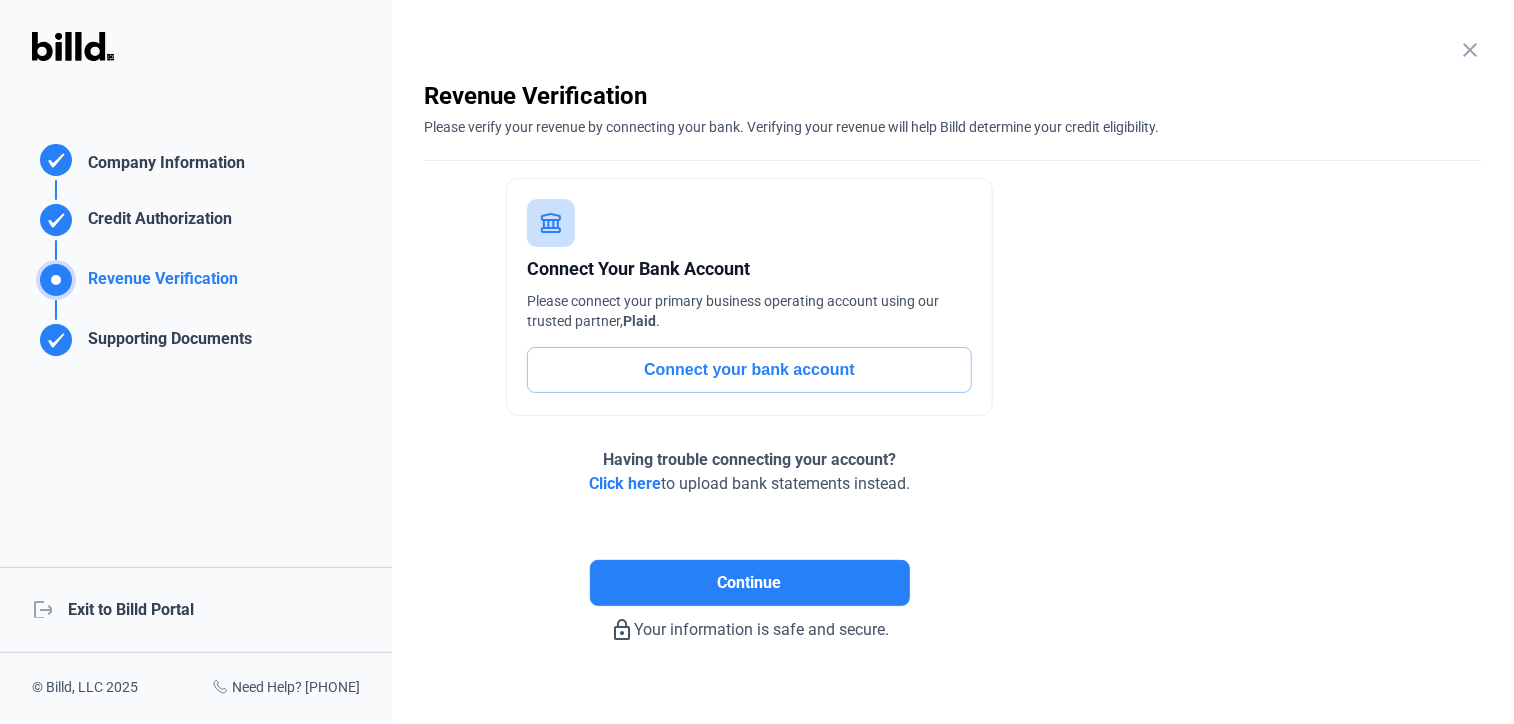 click on "Click here" 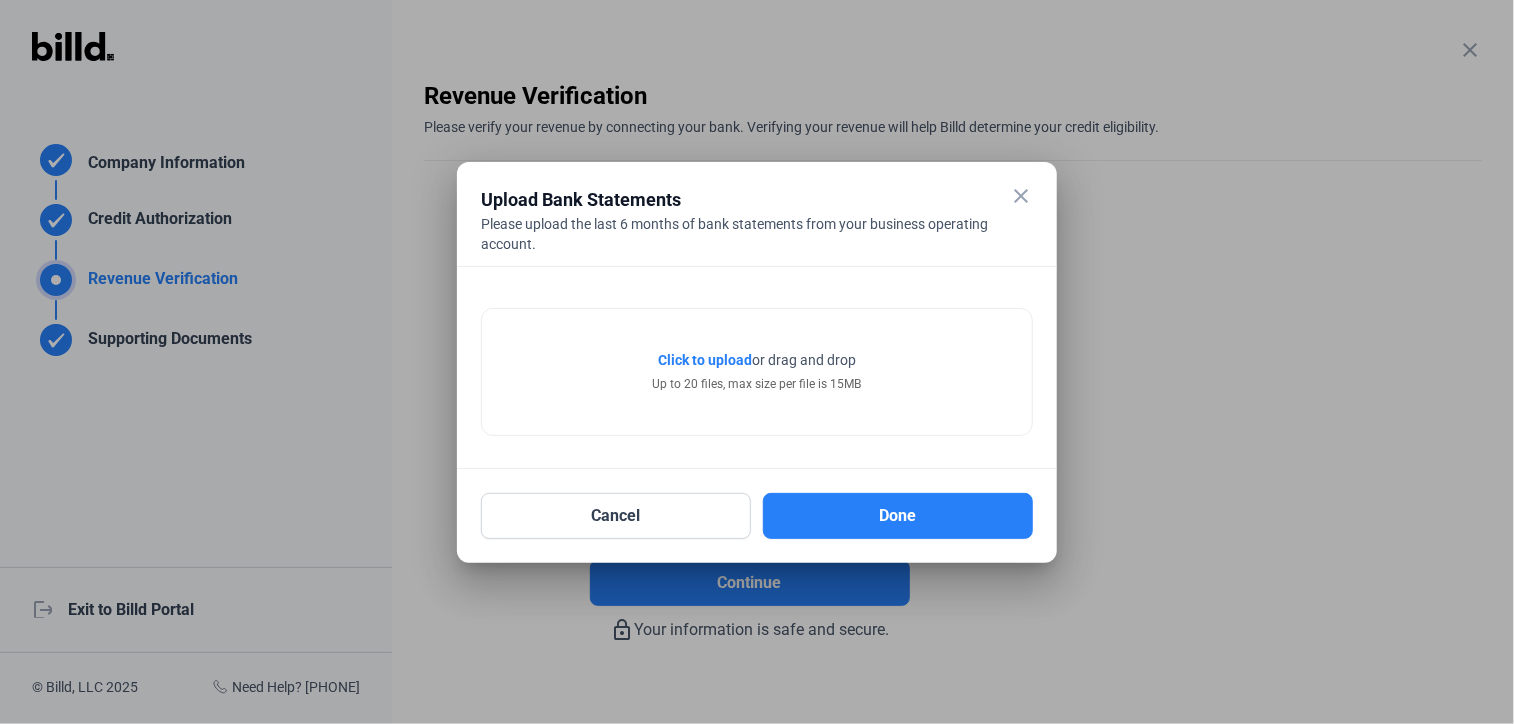 click on "Click to upload" at bounding box center (705, 360) 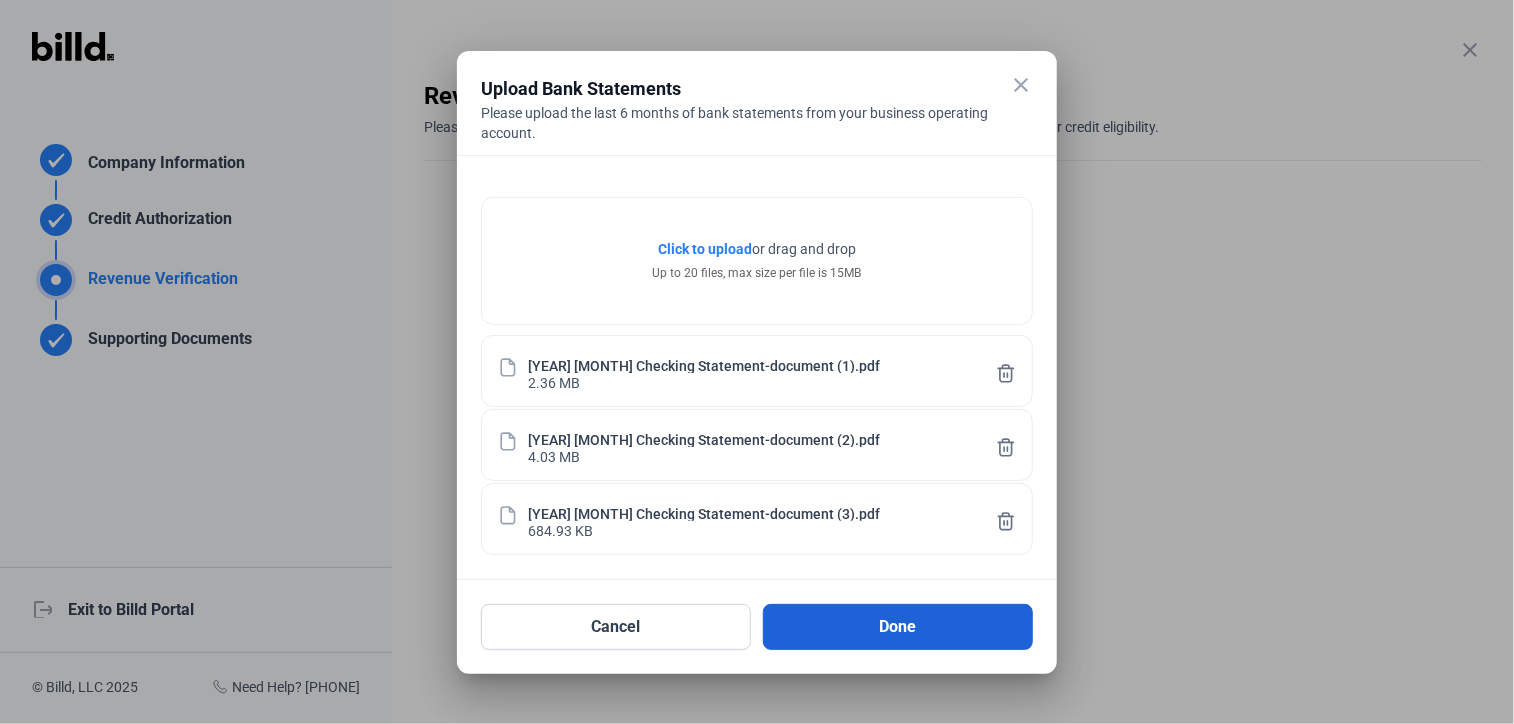 click on "Done" at bounding box center [898, 627] 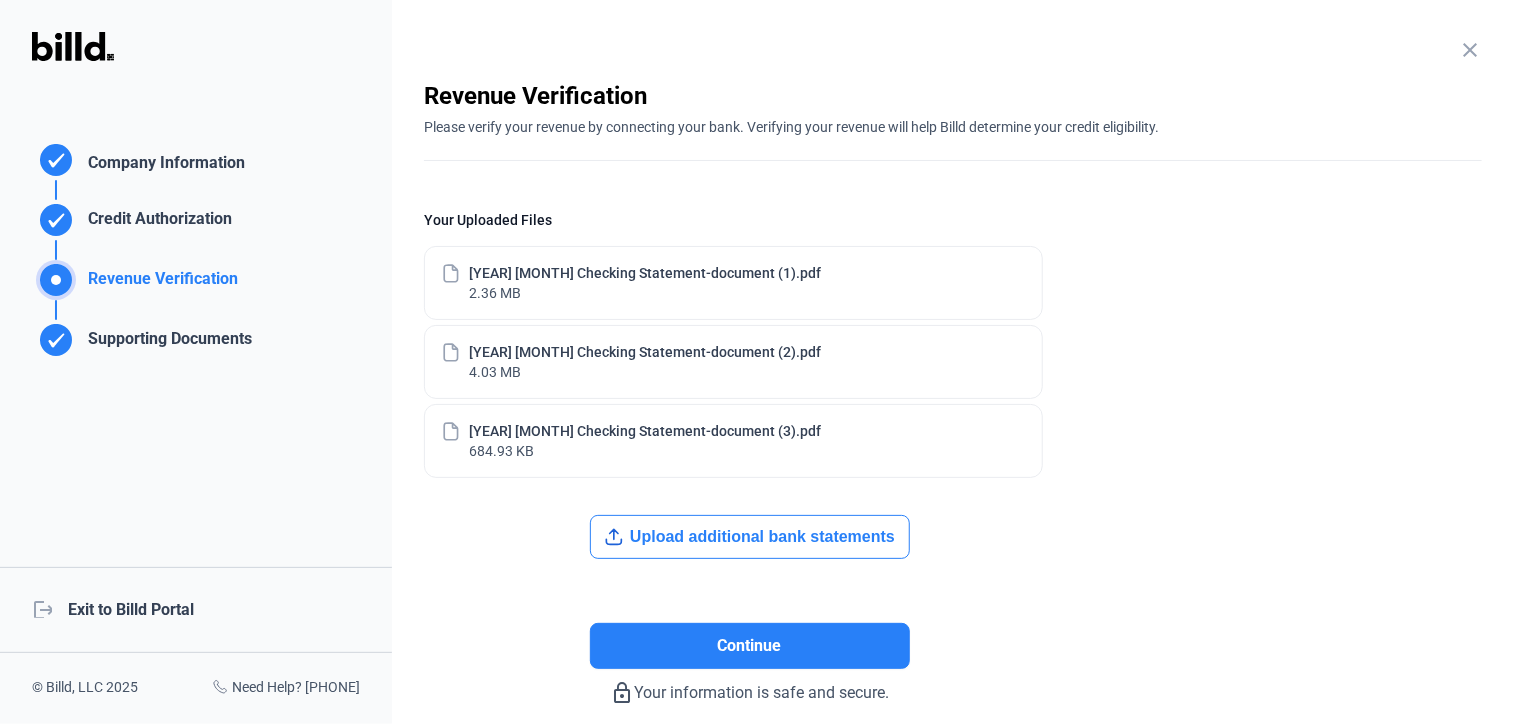 click on "Upload additional bank statements" 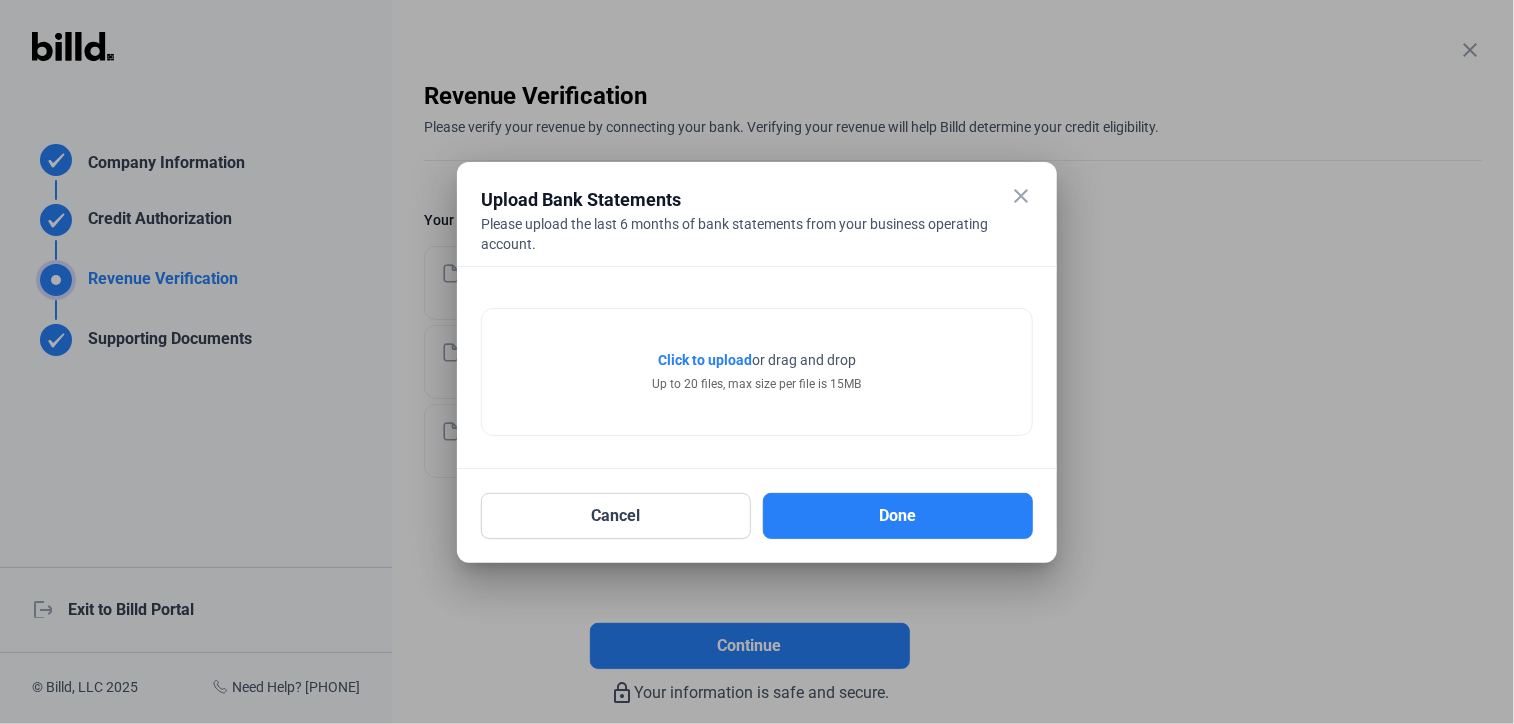 click on "Click to upload" at bounding box center (705, 360) 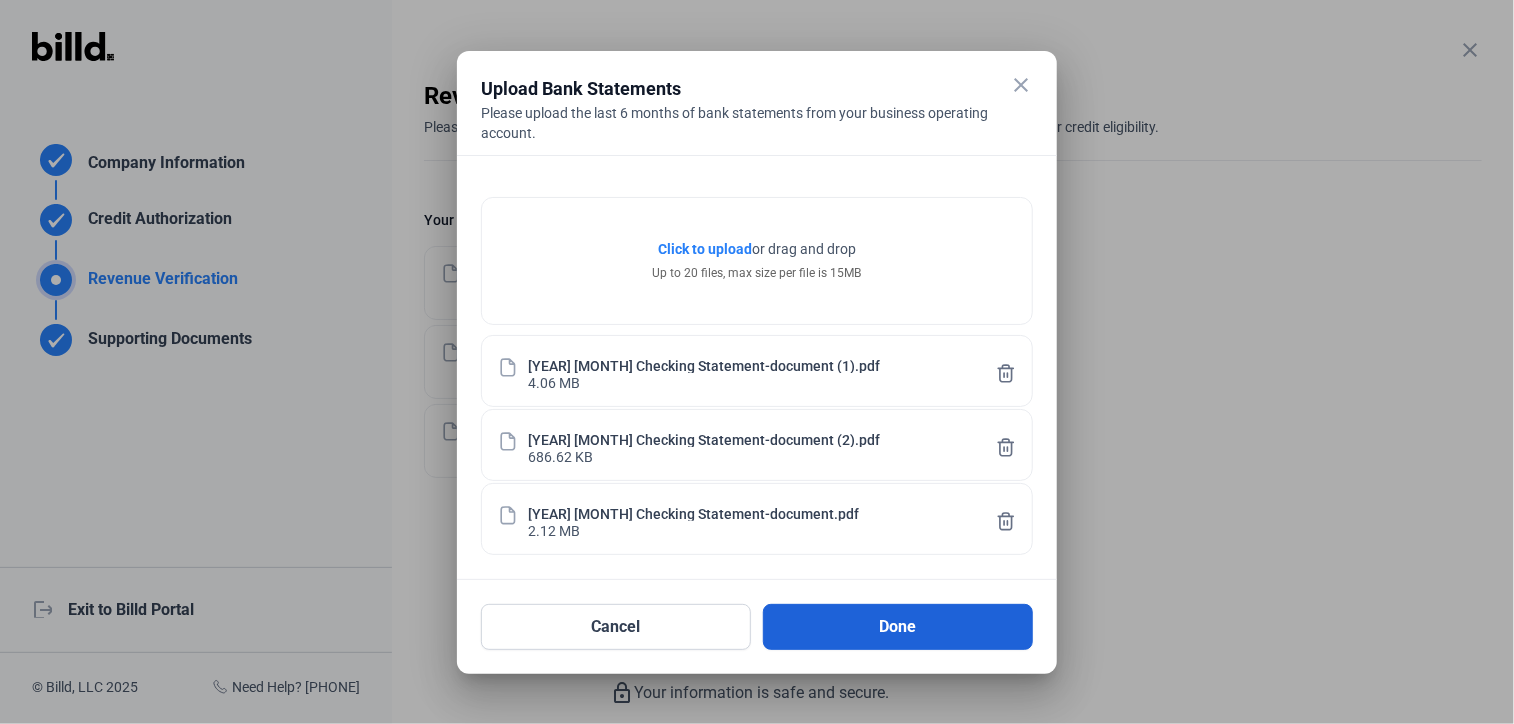 click on "Done" at bounding box center (898, 627) 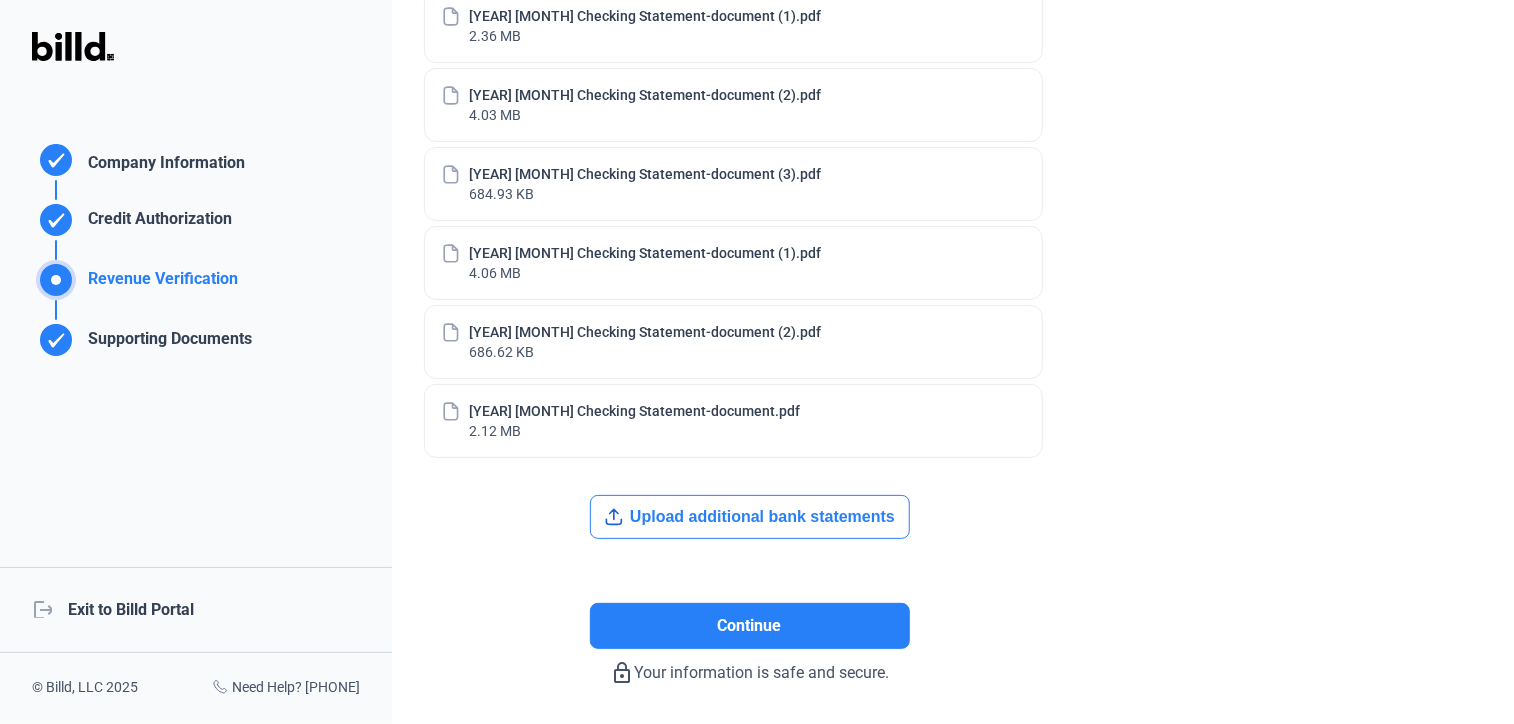 scroll, scrollTop: 325, scrollLeft: 0, axis: vertical 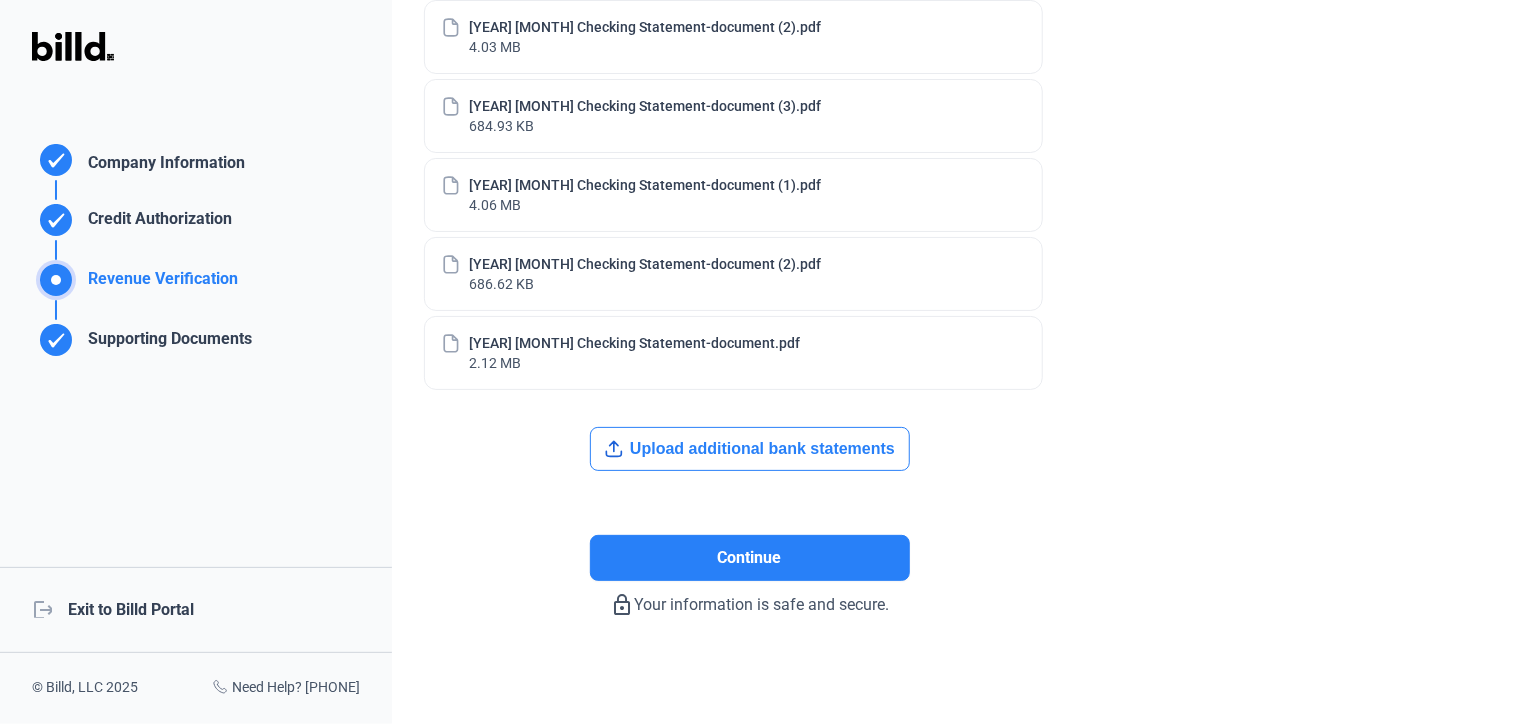 click on "Upload additional bank statements" 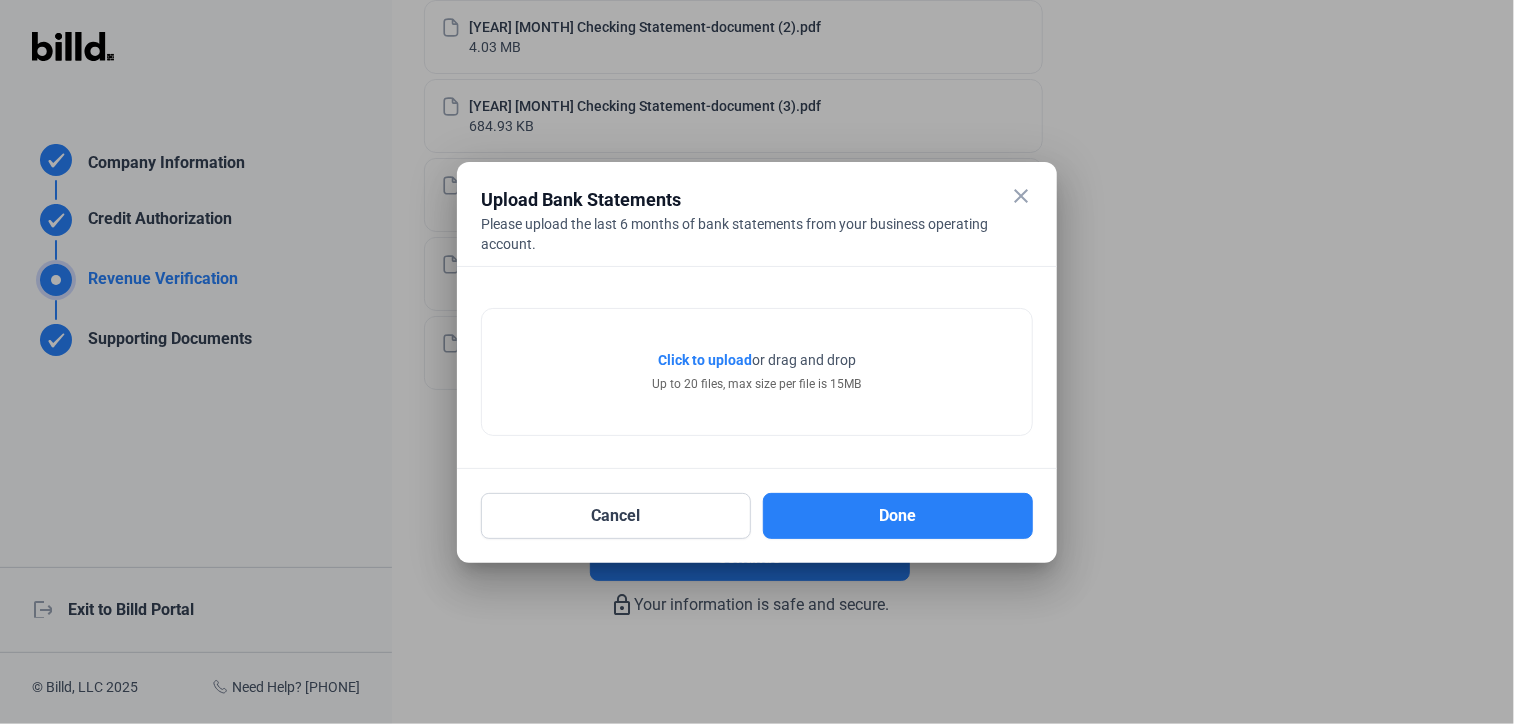 click on "Click to upload" at bounding box center [705, 360] 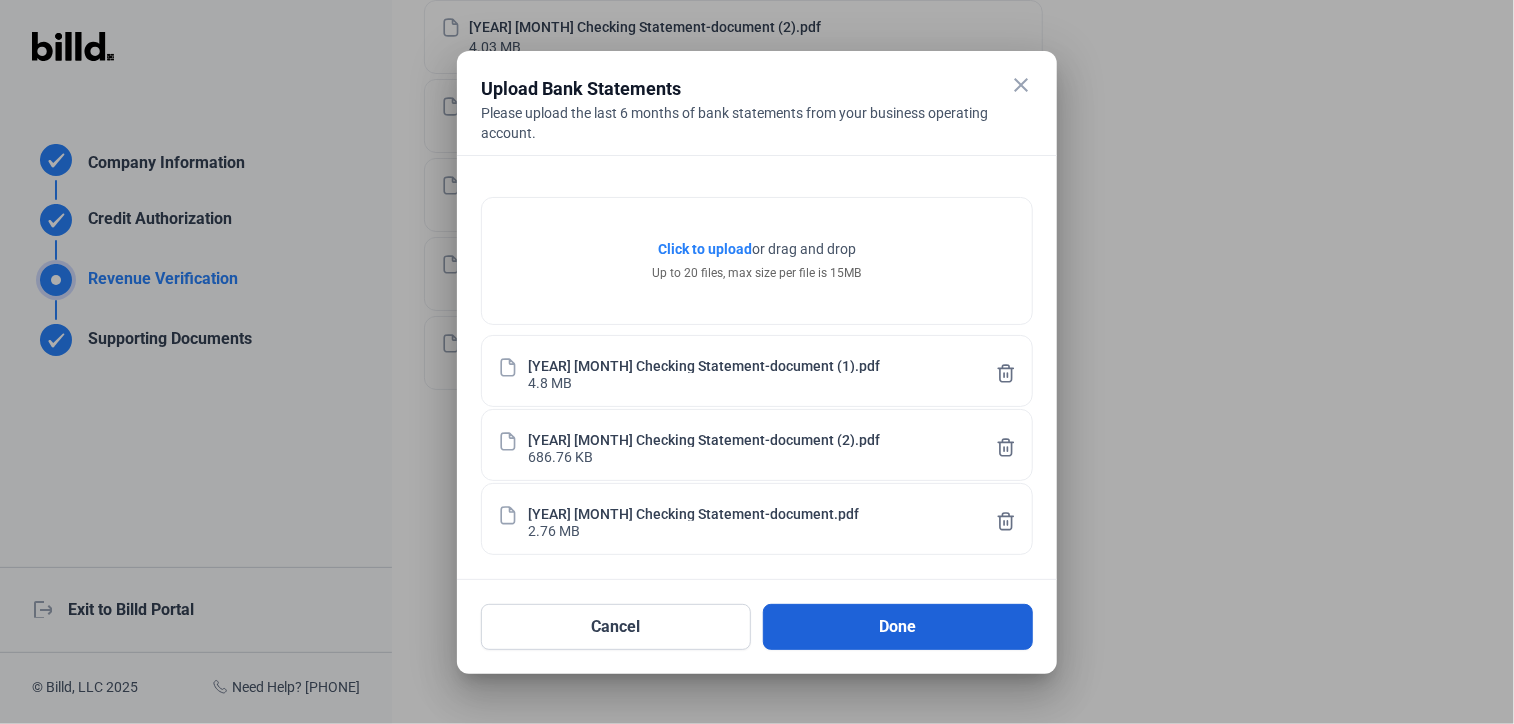click on "Done" at bounding box center (898, 627) 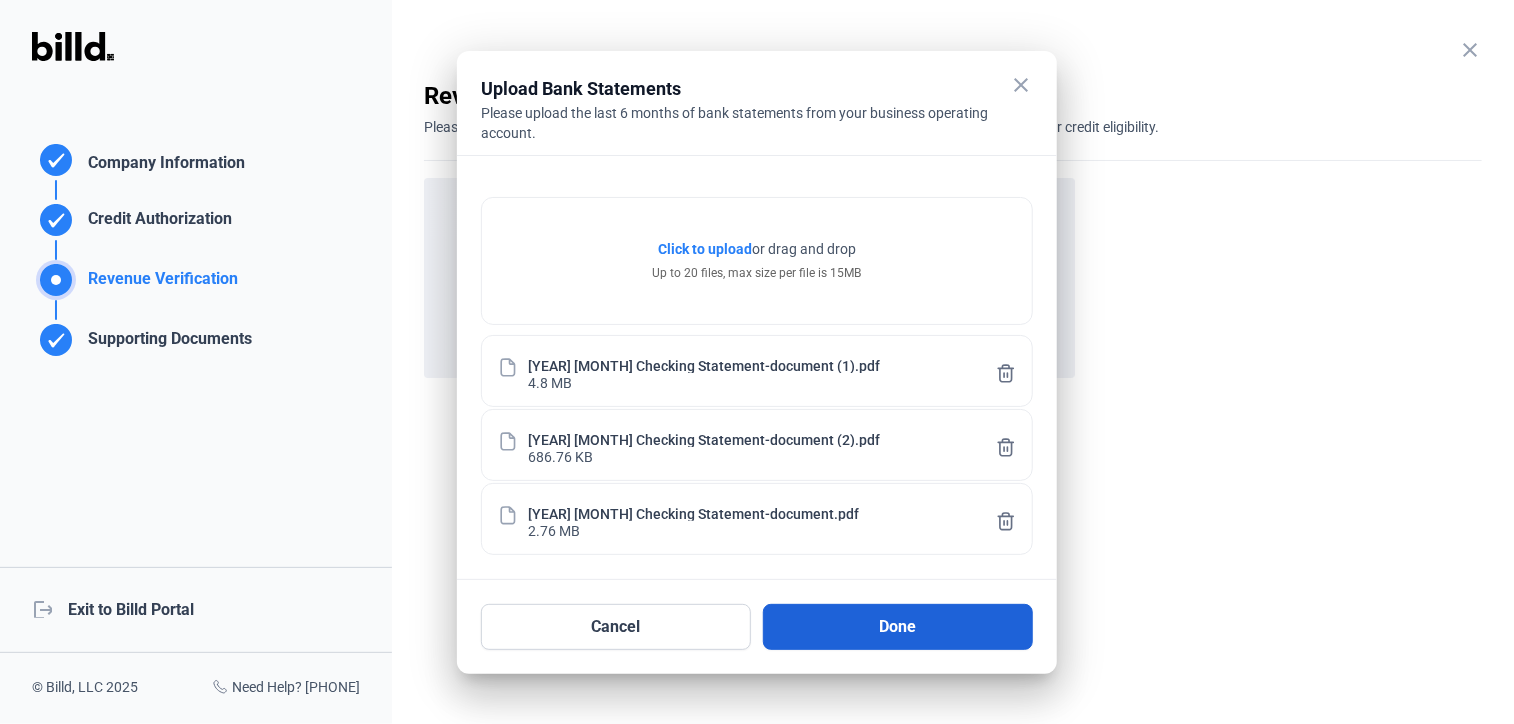 scroll, scrollTop: 0, scrollLeft: 0, axis: both 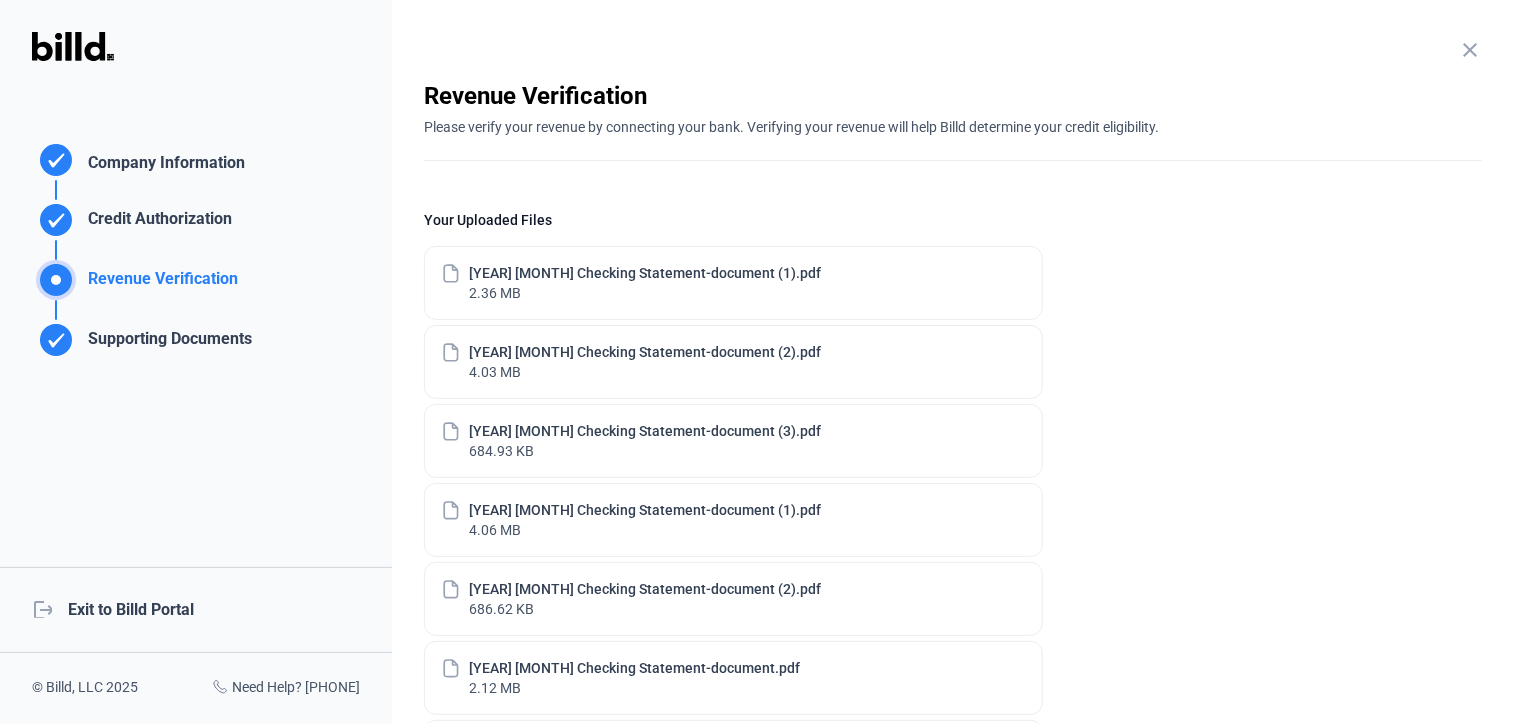 click on "close  Revenue Verification   Please verify your revenue by connecting your bank. Verifying your revenue will help Billd determine your credit eligibility.  Your Uploaded Files [YEAR] [MONTH] Checking Statement-document (1).pdf 2.36 MB [YEAR] [MONTH] Checking Statement-document (2).pdf 4.03 MB [YEAR] [MONTH] Checking Statement-document (3).pdf 684.93 KB [YEAR] [MONTH] Checking Statement-document (1).pdf 4.06 MB [YEAR] [MONTH] Checking Statement-document (2).pdf 686.62 KB [YEAR] [MONTH] Checking Statement-document.pdf 2.12 MB [YEAR] [MONTH] Checking Statement-document (1).pdf 4.8 MB [YEAR] [MONTH] Checking Statement-document (2).pdf 686.76 KB [YEAR] [MONTH] Checking Statement-document.pdf 2.76 MB Upload additional bank statements   Continue  lock_outline  Your information is safe and secure." 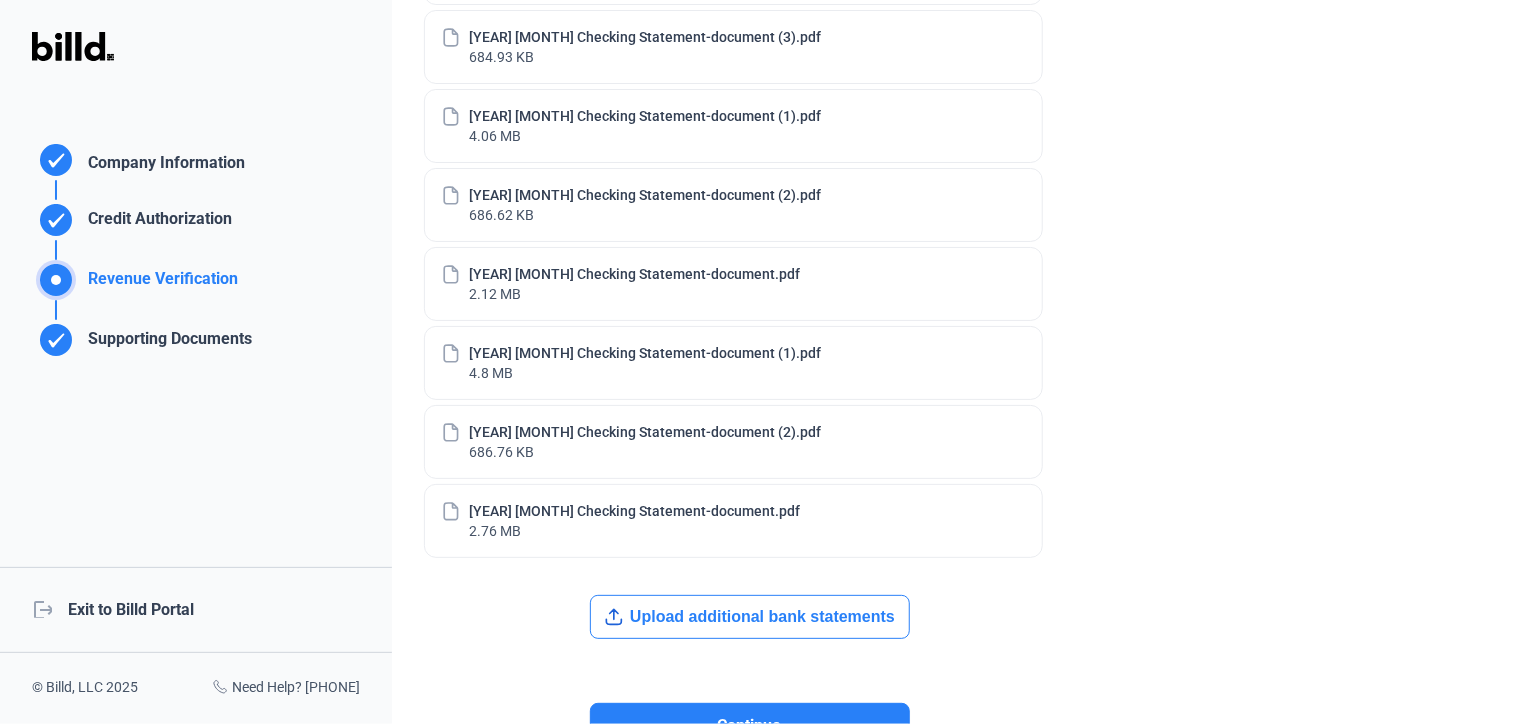 scroll, scrollTop: 560, scrollLeft: 0, axis: vertical 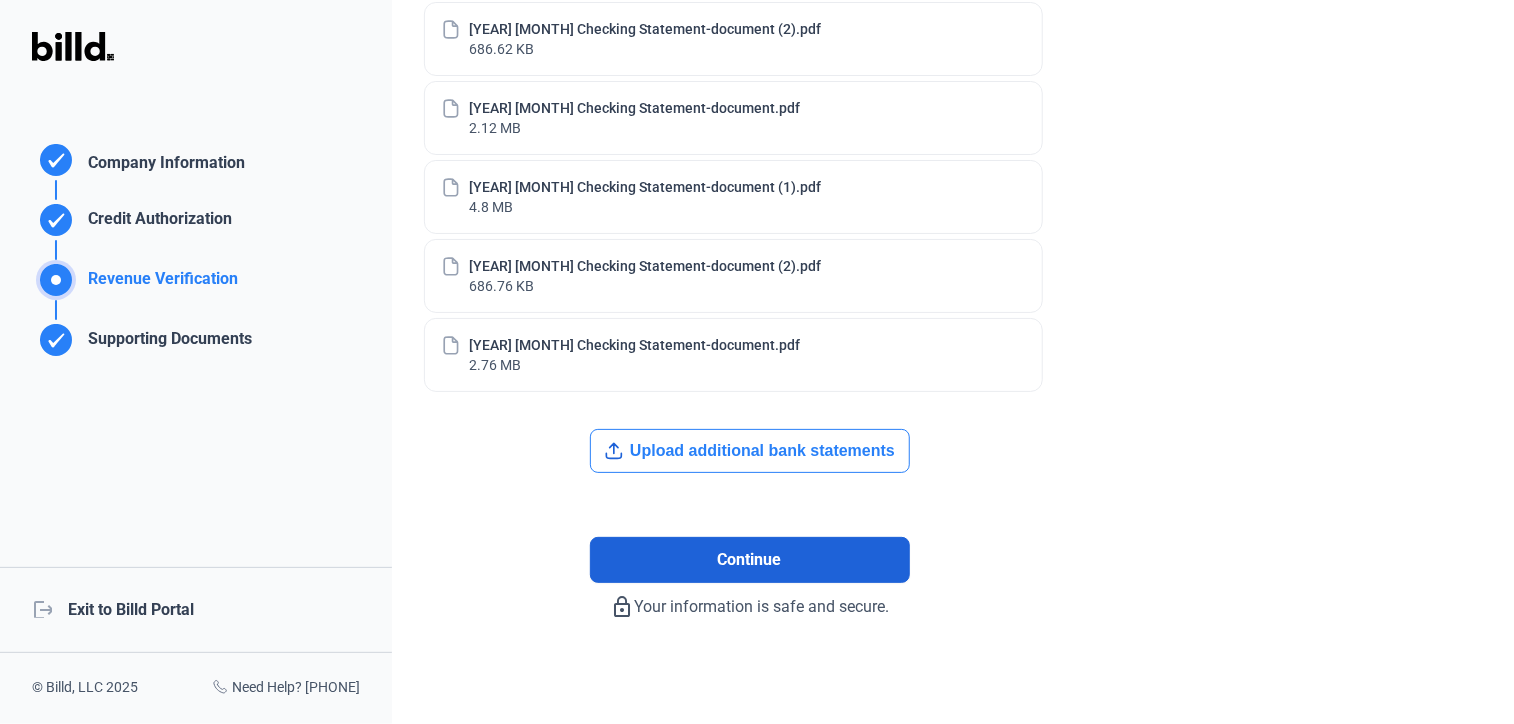 click on "Continue" 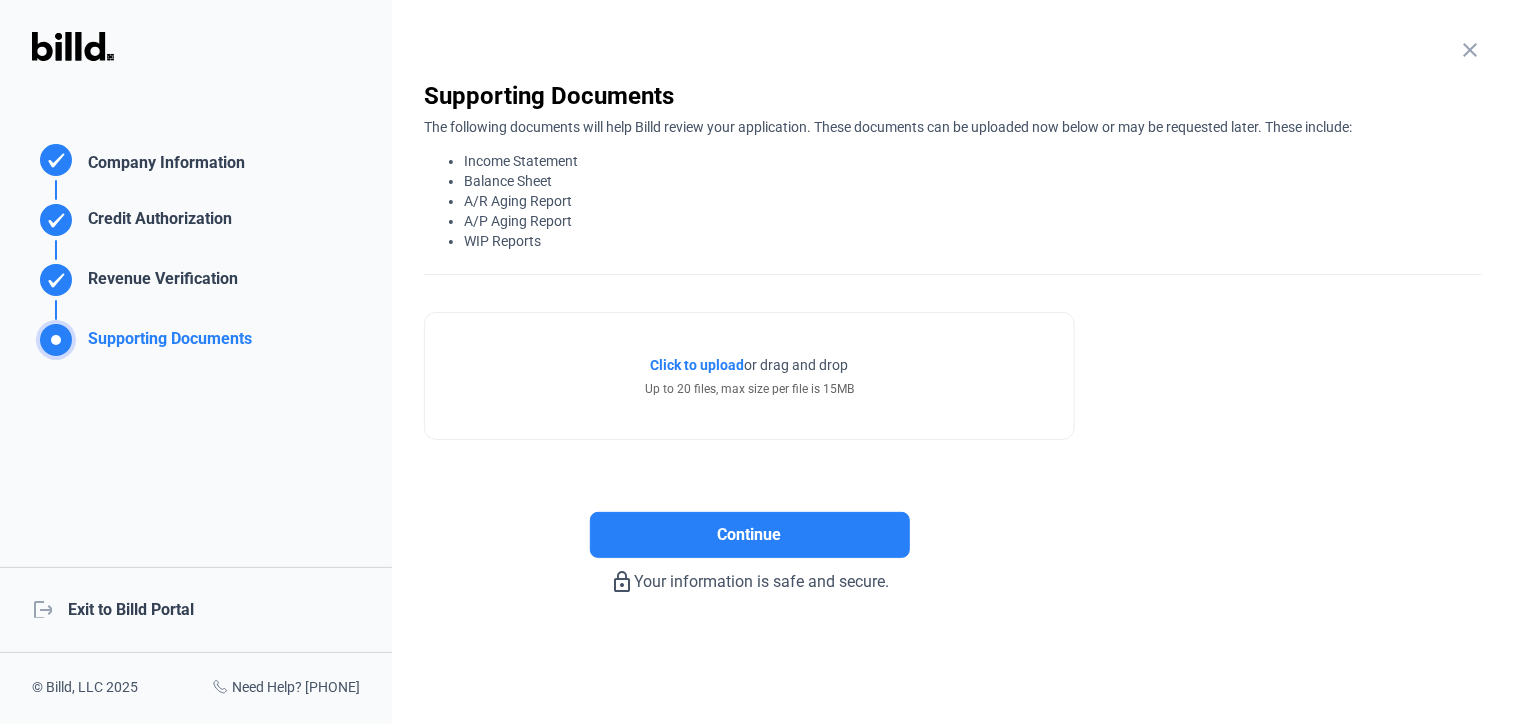 scroll, scrollTop: 0, scrollLeft: 0, axis: both 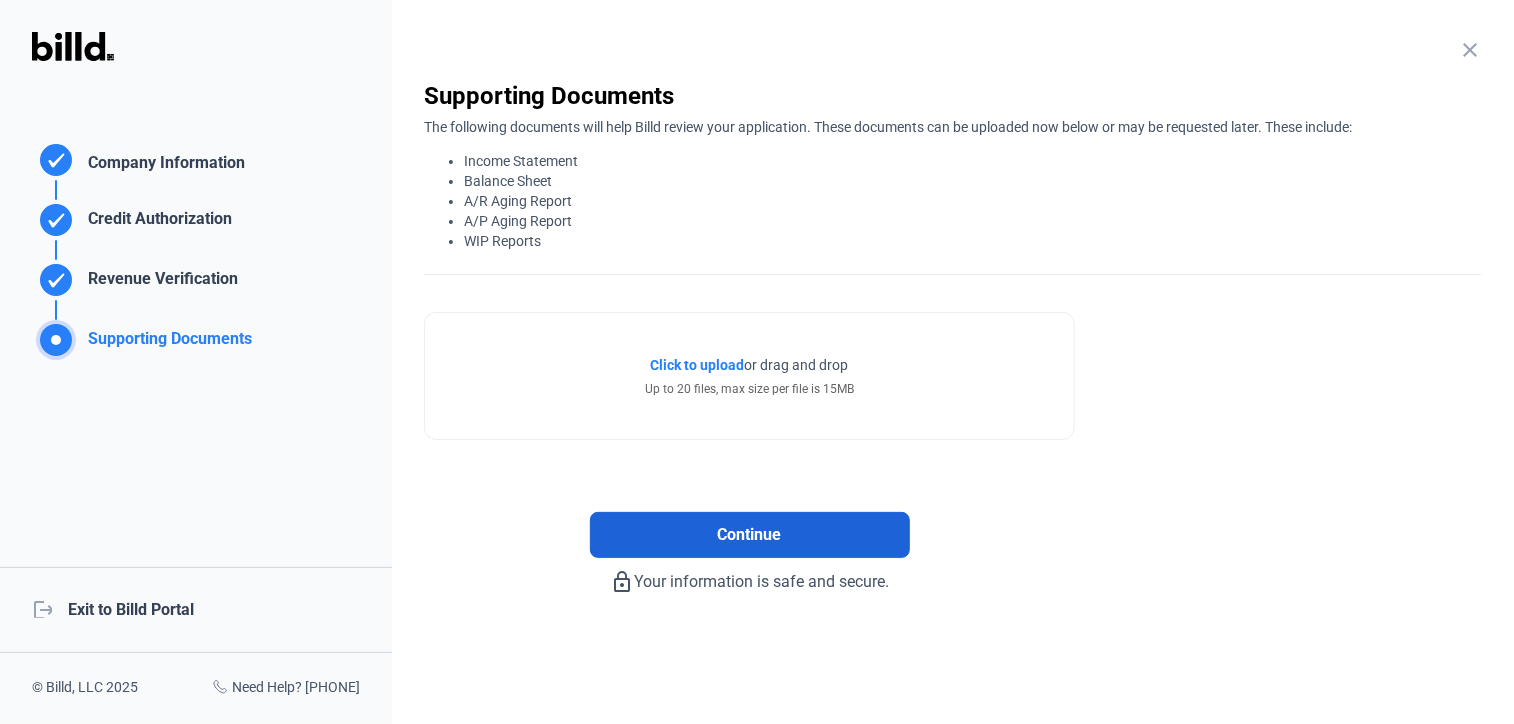 drag, startPoint x: 860, startPoint y: 551, endPoint x: 720, endPoint y: 527, distance: 142.04225 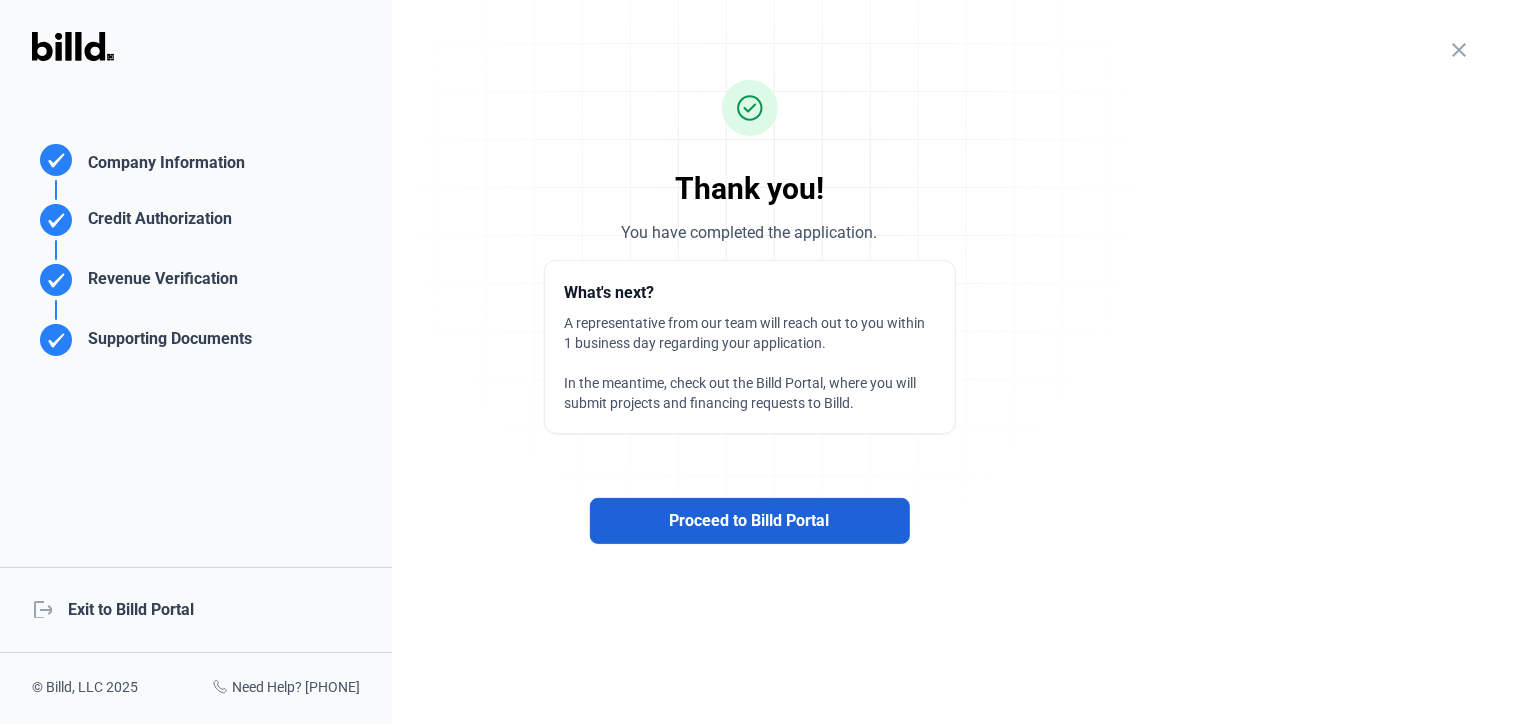 click on "Proceed to Billd Portal" 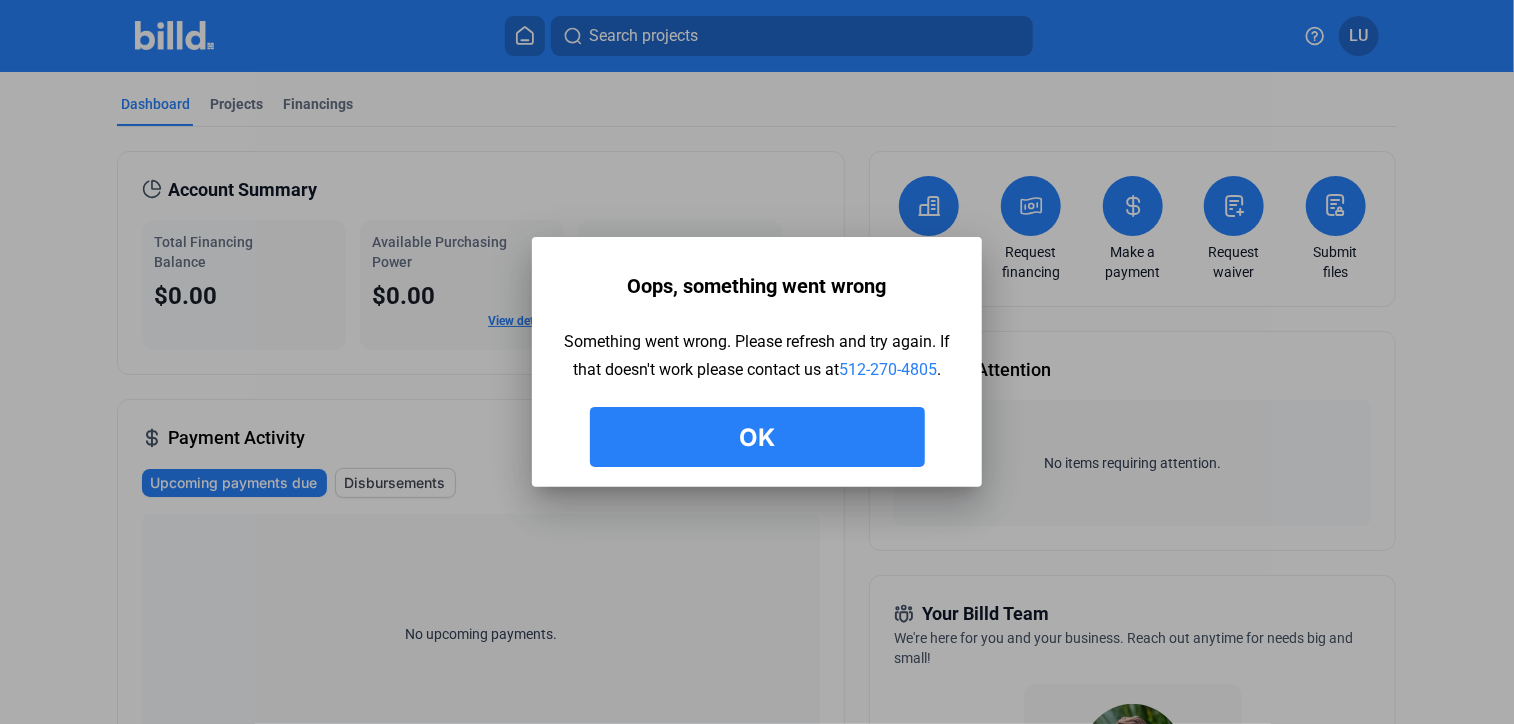 click on "Ok" at bounding box center [757, 437] 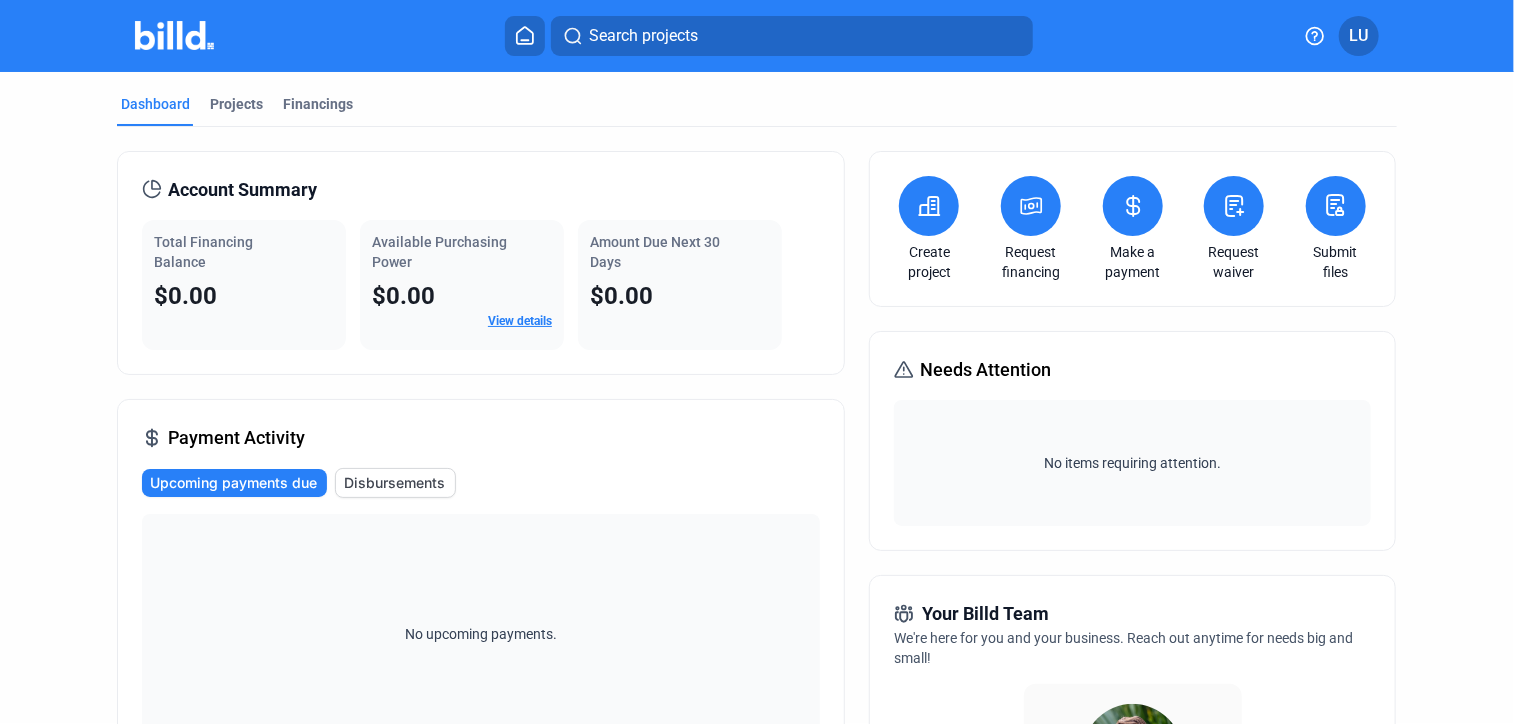 click 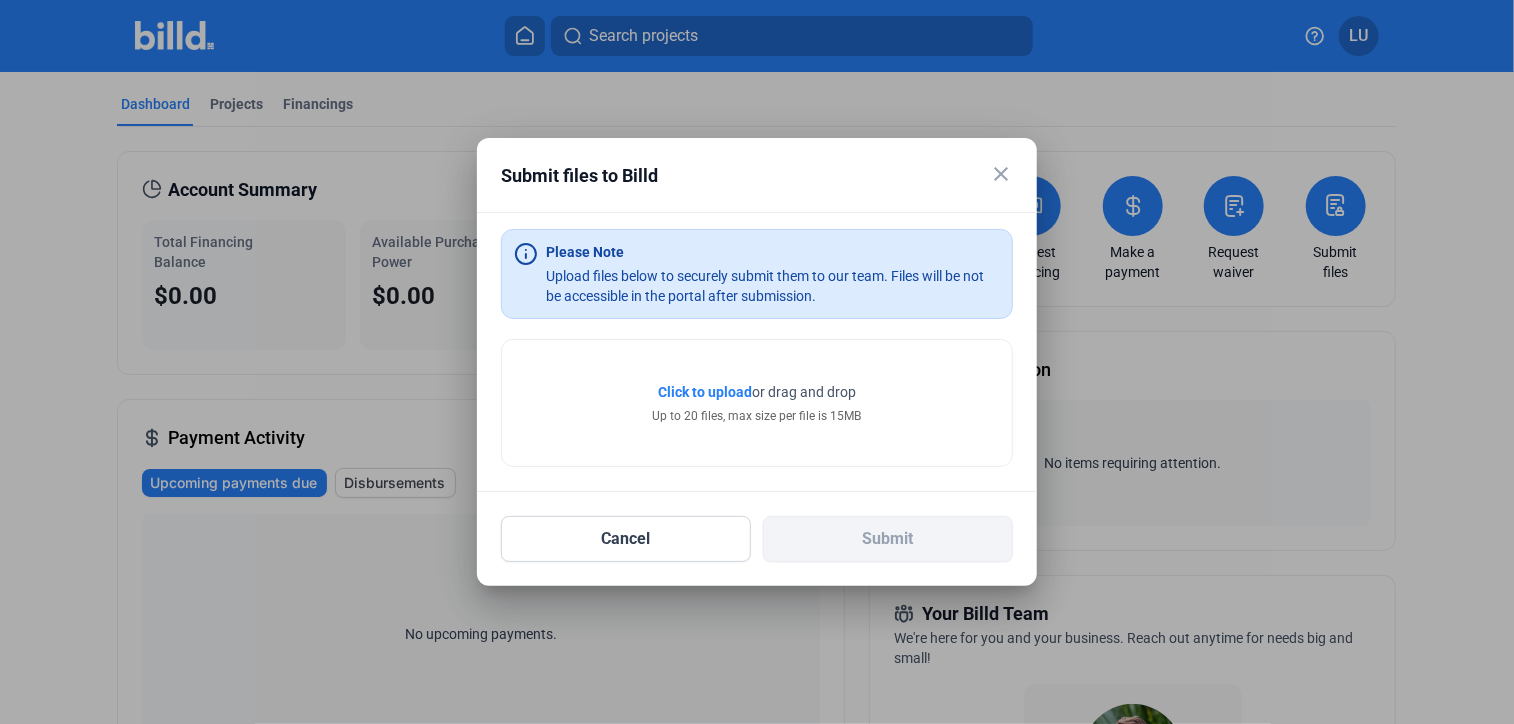 click on "Click to upload" at bounding box center [705, 392] 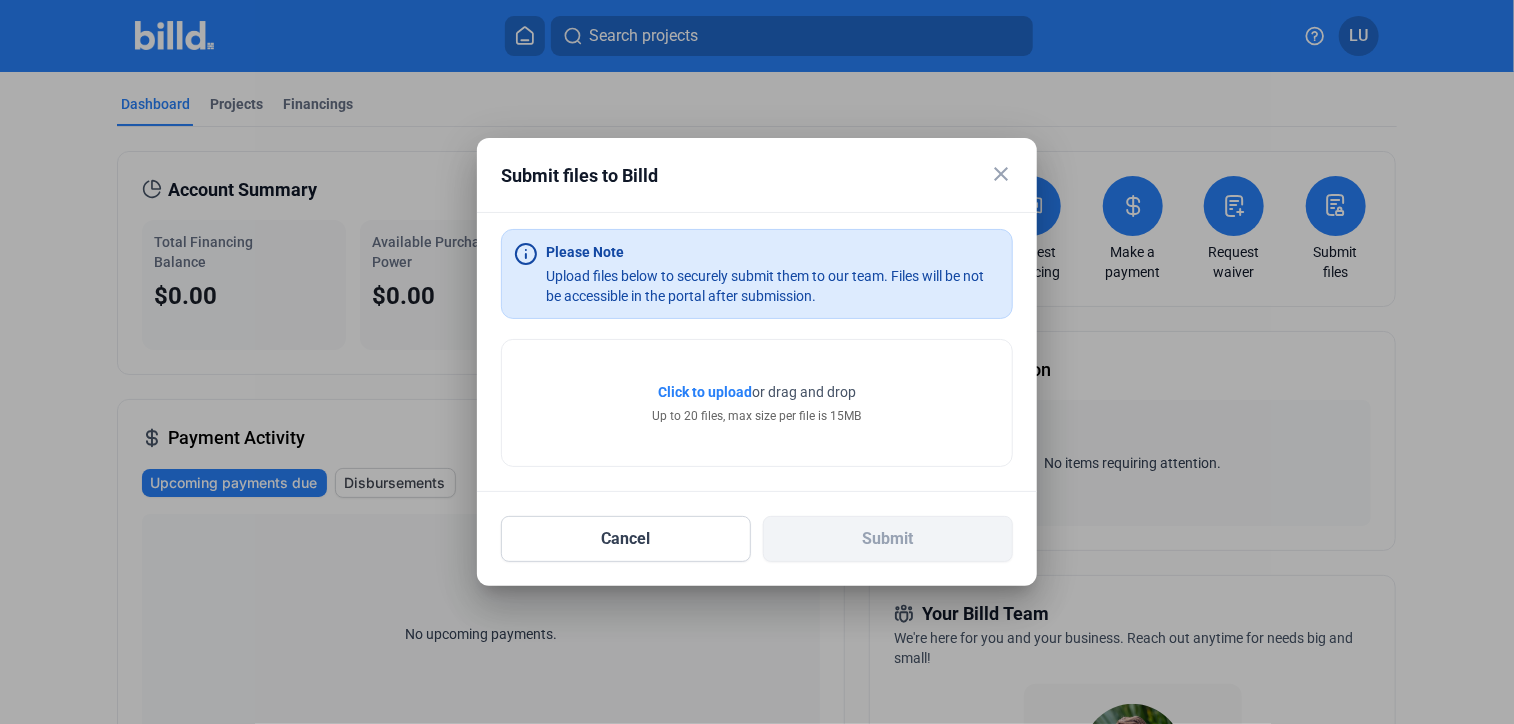 click on "close" at bounding box center (1001, 174) 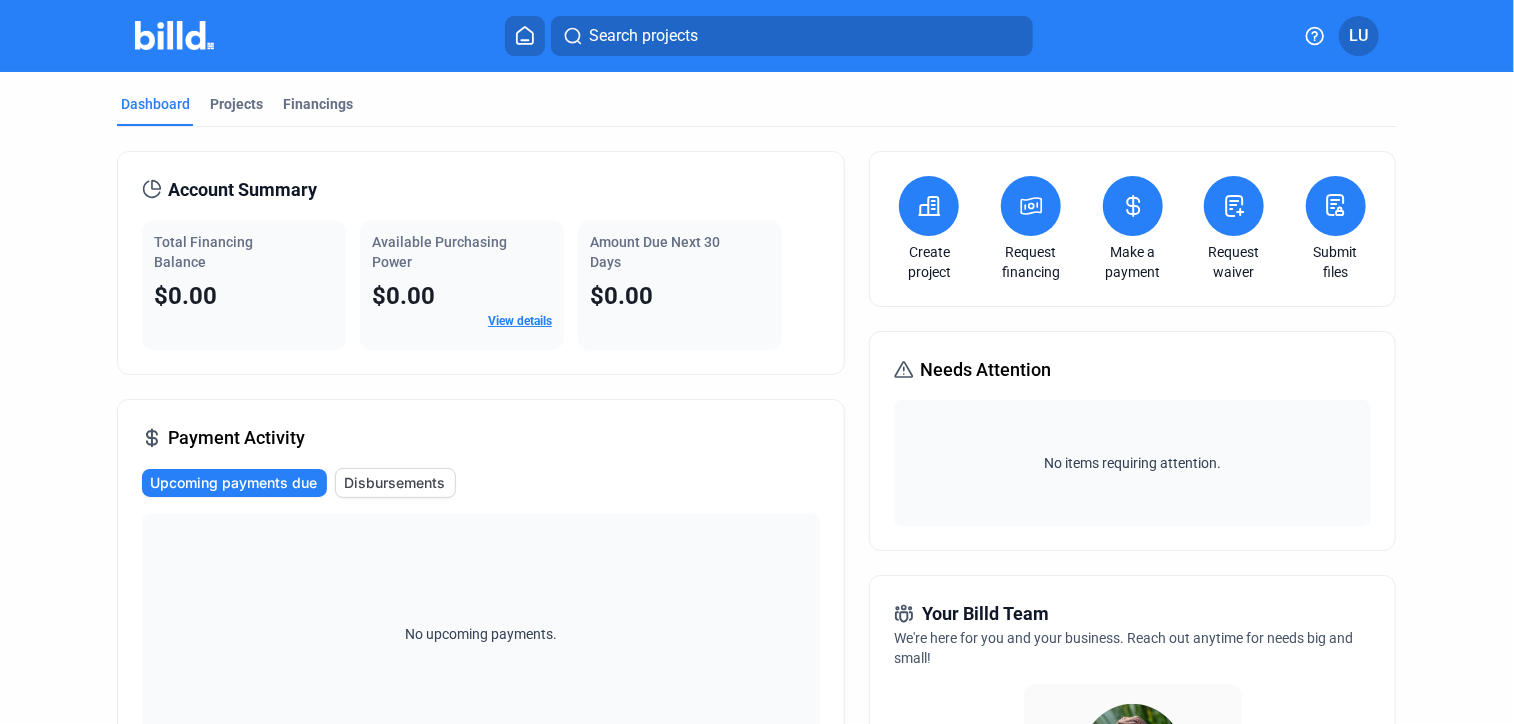 drag, startPoint x: 1410, startPoint y: 415, endPoint x: 1404, endPoint y: 536, distance: 121.14867 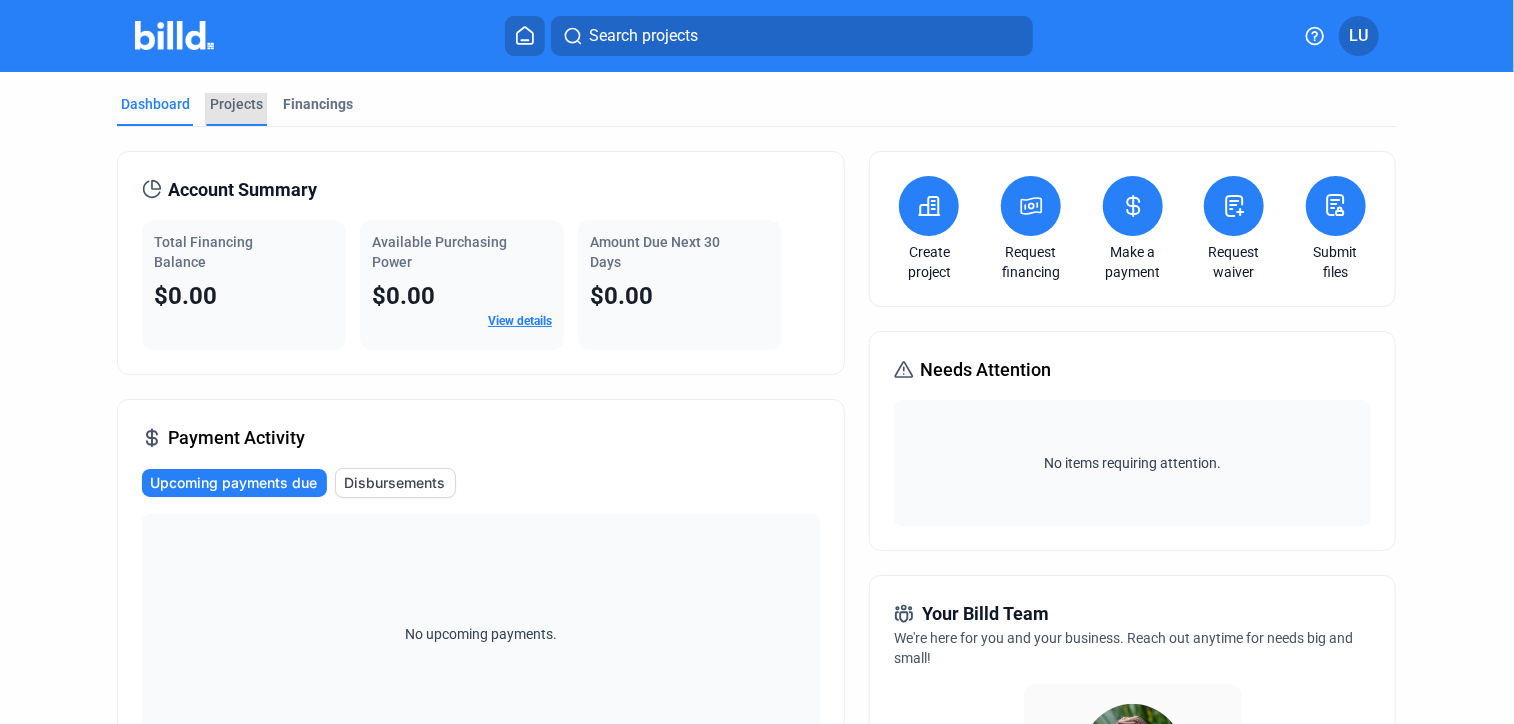 click on "Projects" at bounding box center (236, 104) 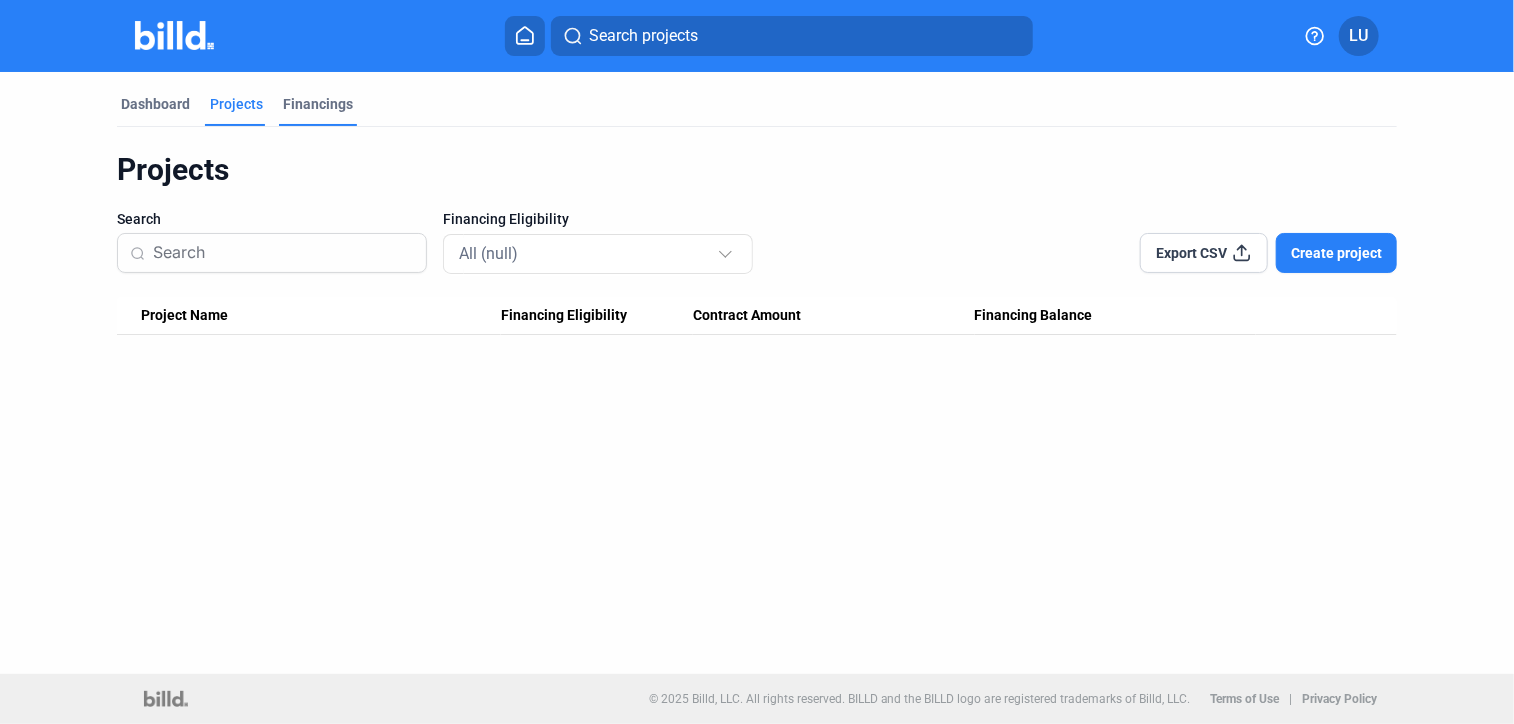 click on "Financings" at bounding box center (318, 104) 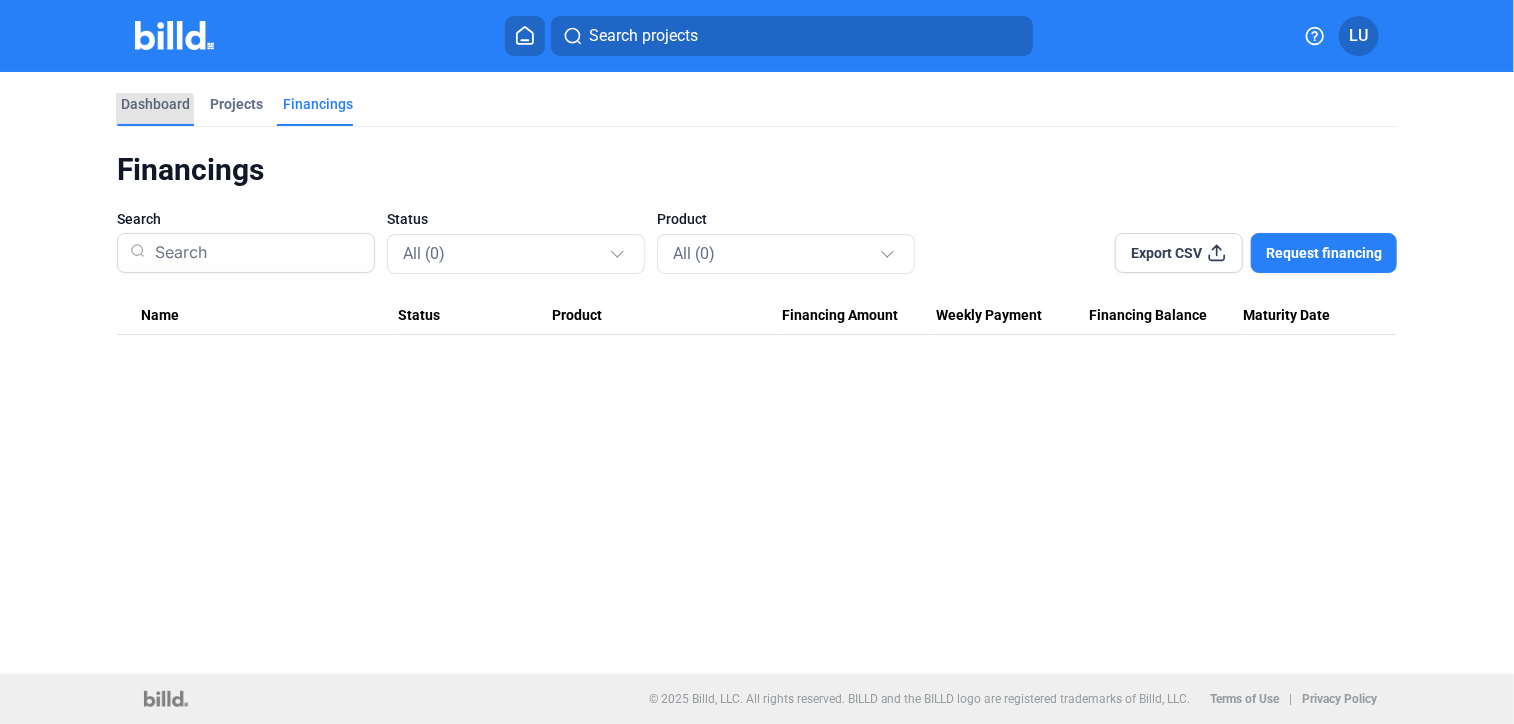 click on "Dashboard" at bounding box center (155, 104) 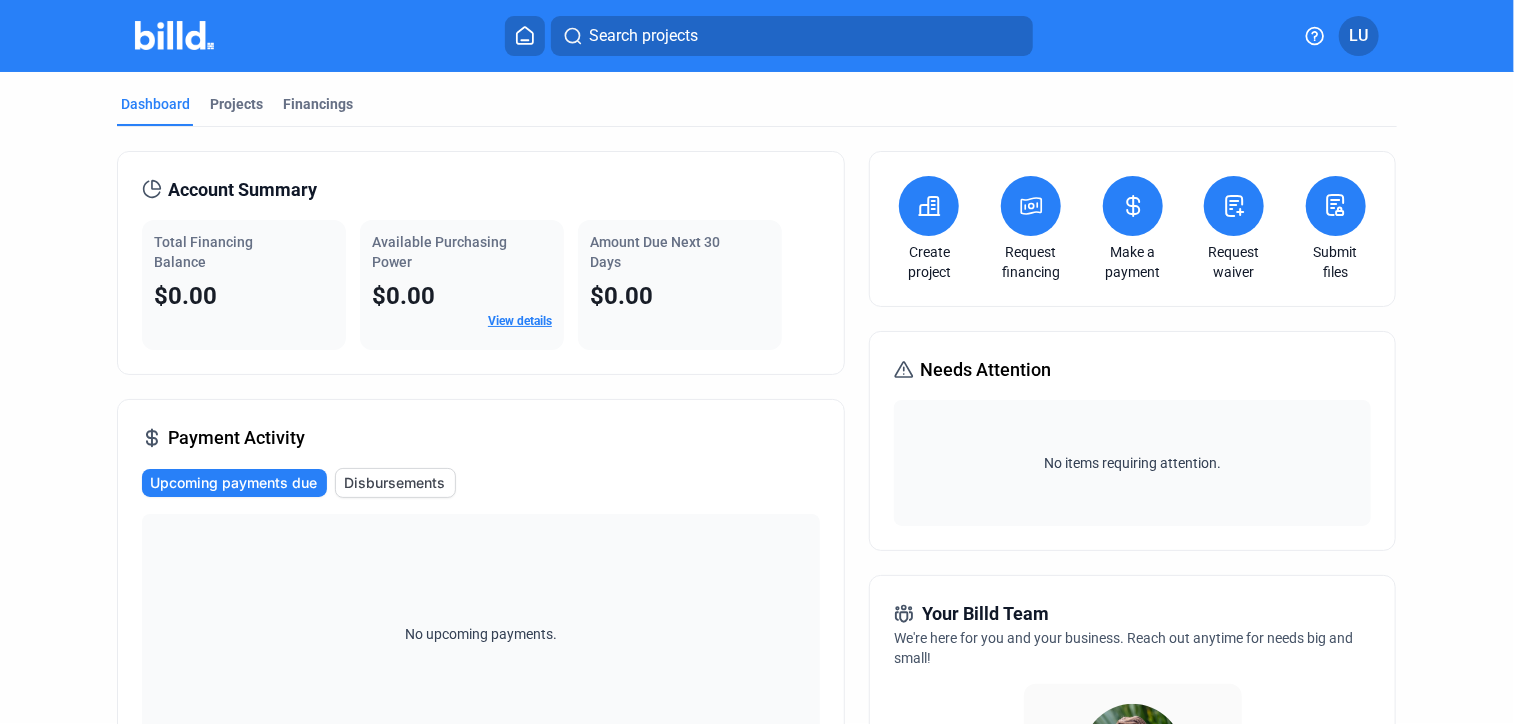 scroll, scrollTop: 570, scrollLeft: 0, axis: vertical 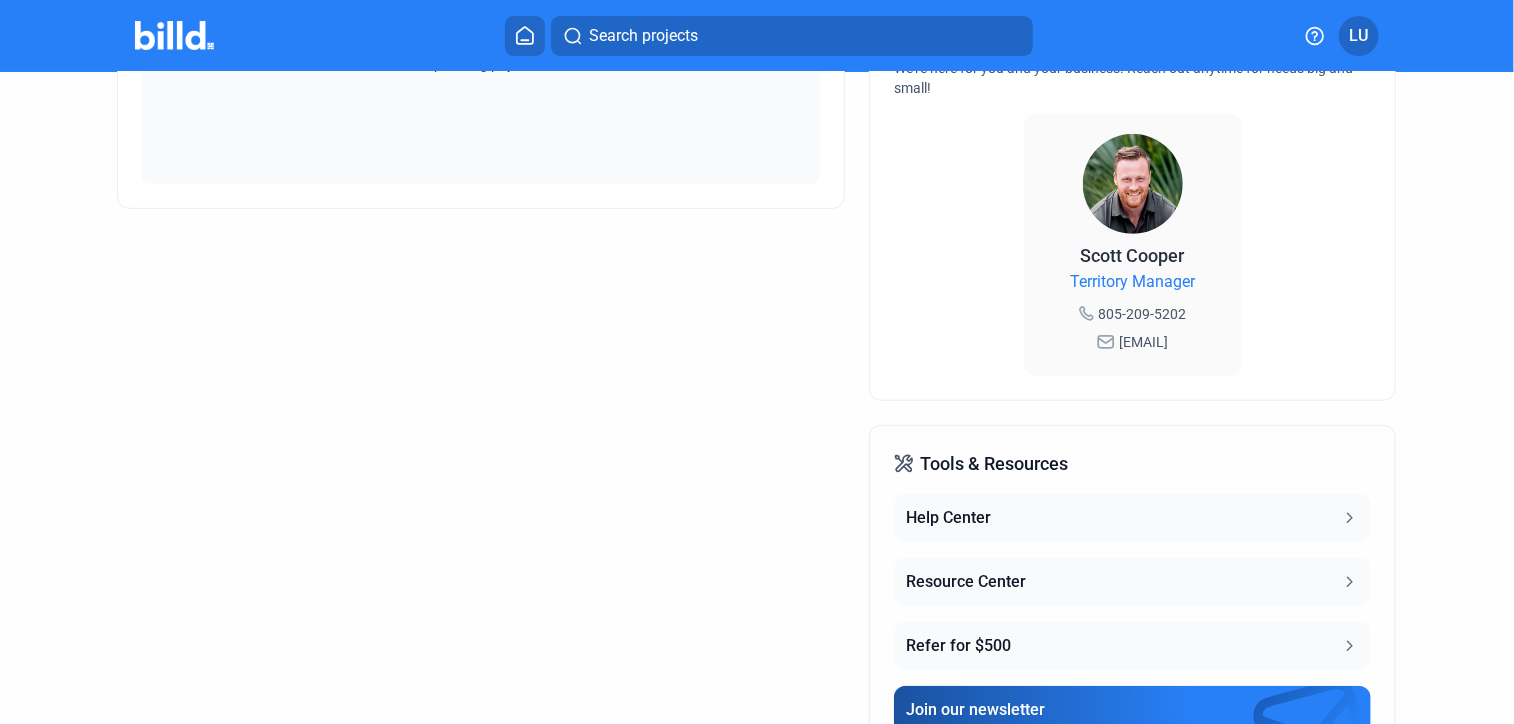 click on "Dashboard Projects Financings Account Summary Total Financing   Balance $0.00 Available Purchasing   Power $0.00 View details Amount Due Next 30   Days $0.00 Payment Activity Upcoming payments dueDisbursements No upcoming payments. Create project Request financing Make a payment Request waiver Submit files Needs Attention No items requiring attention. Your Billd Team We're here for you and your business. Reach out anytime for needs big and small! [FIRST] [LAST] Territory Manager [PHONE] [EMAIL] Tools & Resources Help Center Resource Center Refer for $500 Join our newsletter Create project Request financing Make a payment Request waiver Submit files Account Summary Total Financing   Balance $0.00 Available Purchasing   Power $0.00 View details Amount Due Next 30   Days $0.00 Payment Activity Upcoming payments dueDisbursements No upcoming payments. Needs Attention No items requiring attention. Your Billd Team We're here for you and your business. Reach out anytime for needs big and small!" 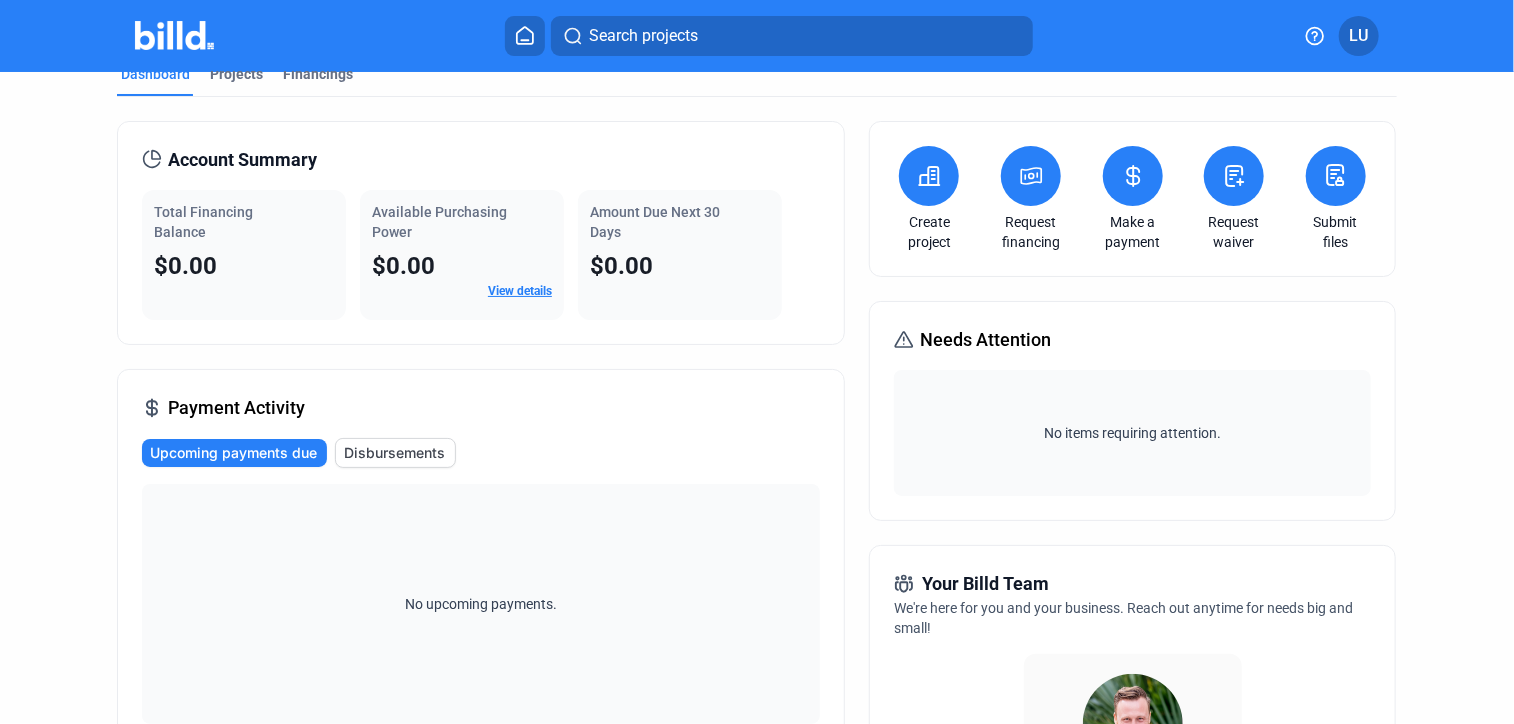 scroll, scrollTop: 0, scrollLeft: 0, axis: both 